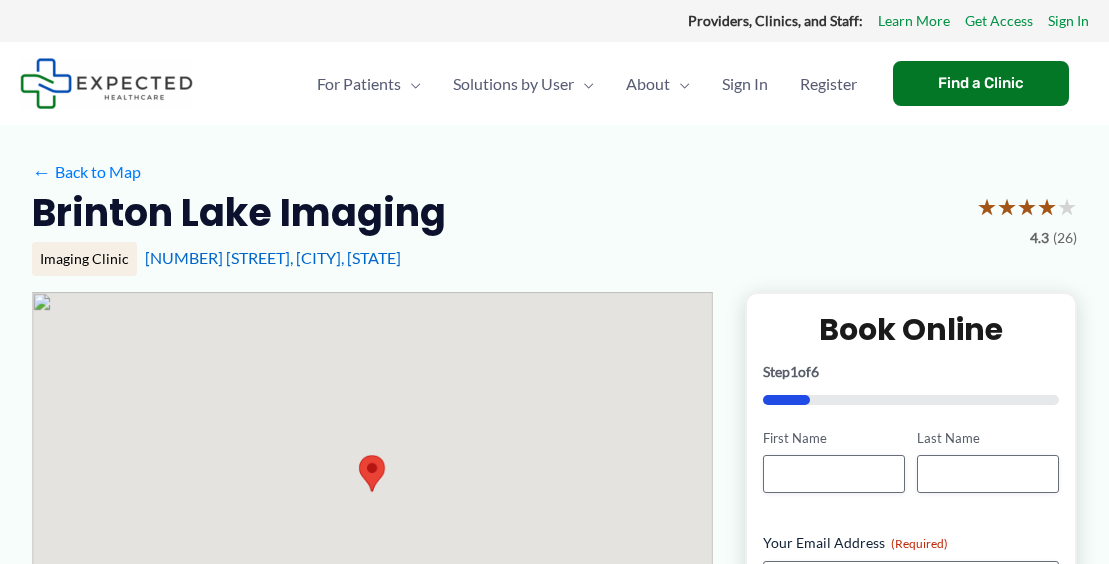 scroll, scrollTop: 0, scrollLeft: 0, axis: both 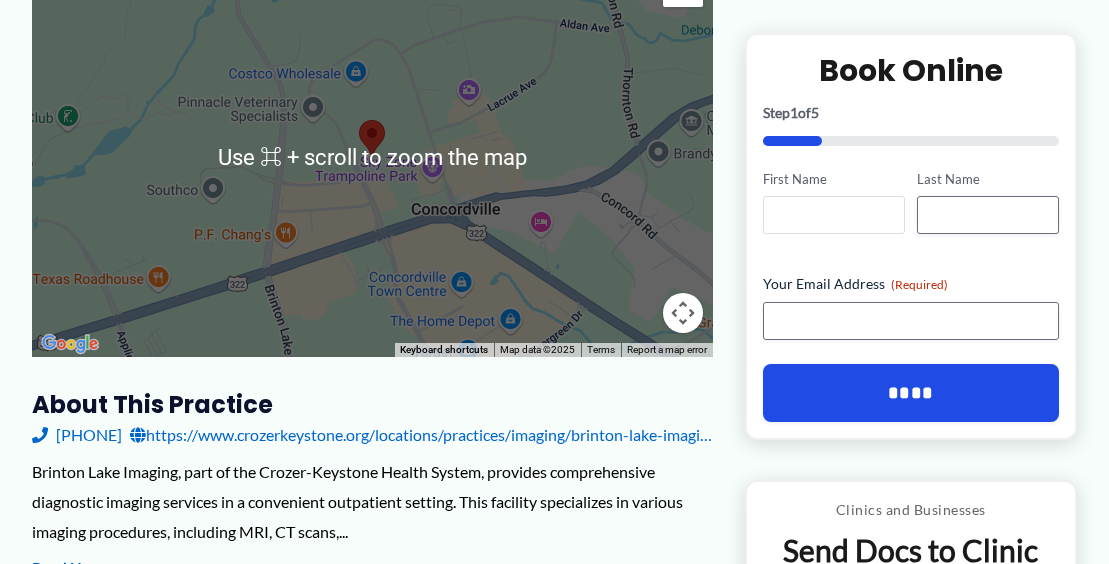 click on "First Name" at bounding box center [834, 215] 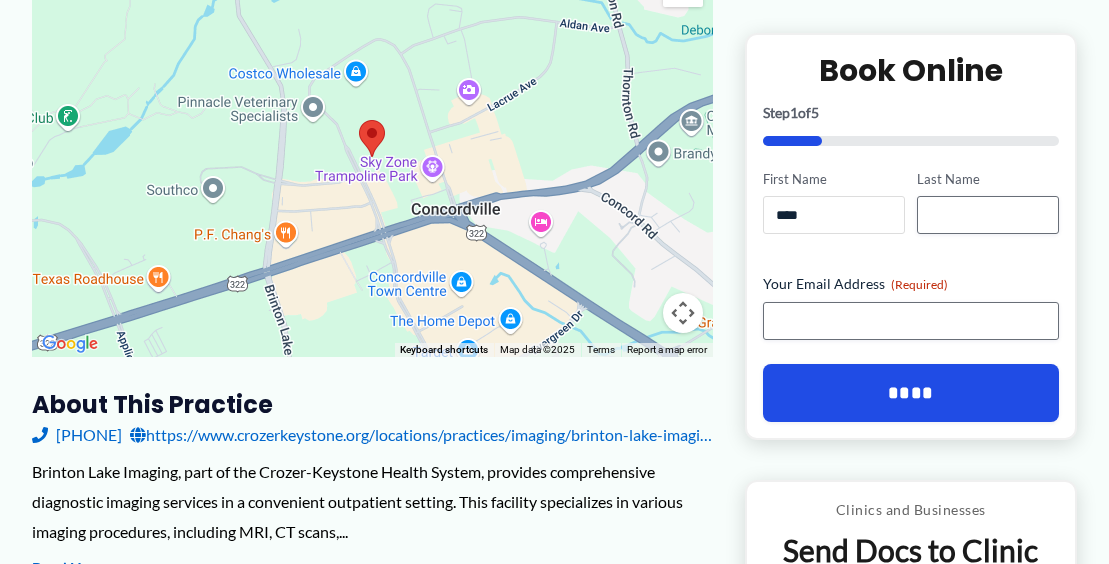 type on "****" 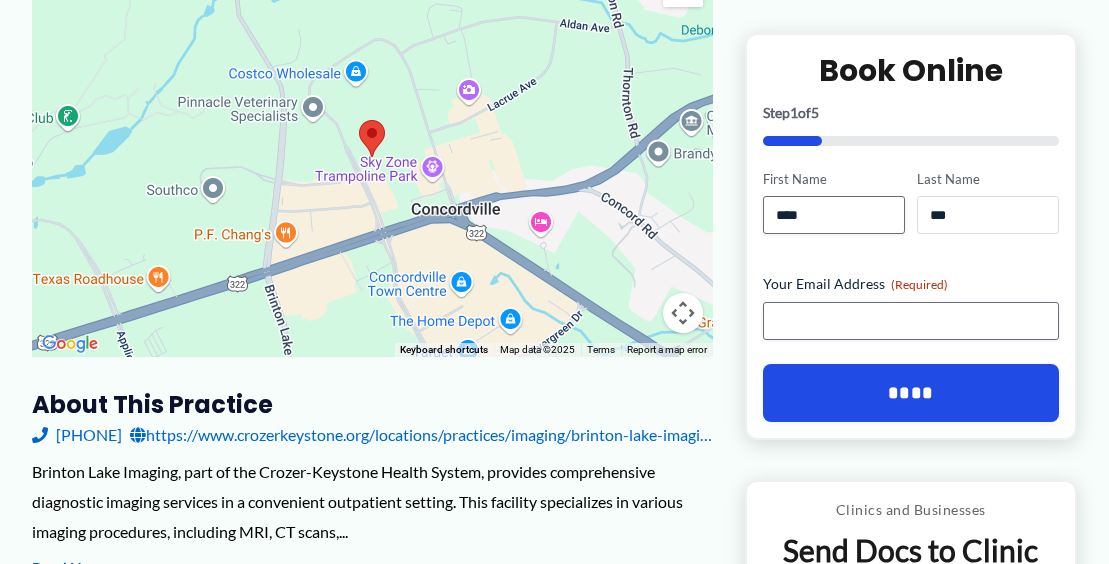 type on "***" 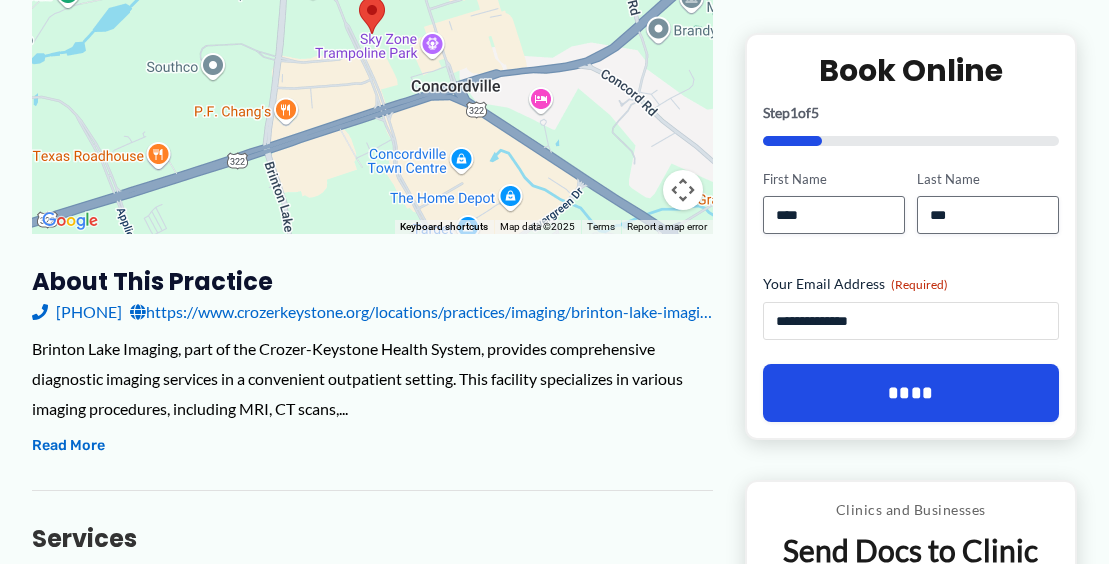 scroll, scrollTop: 457, scrollLeft: 0, axis: vertical 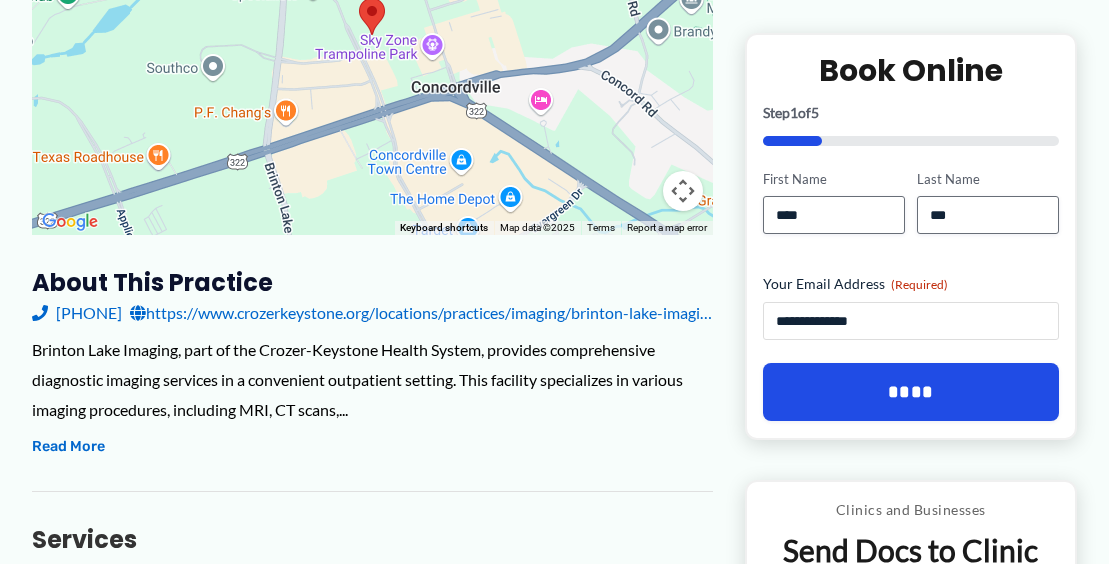 type on "**********" 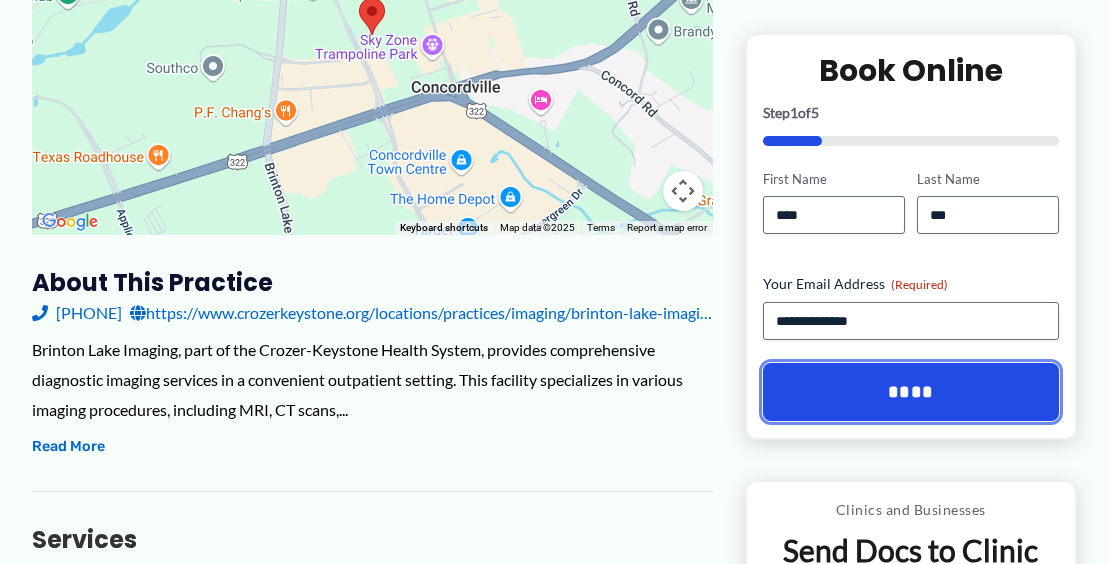 click on "****" at bounding box center (911, 392) 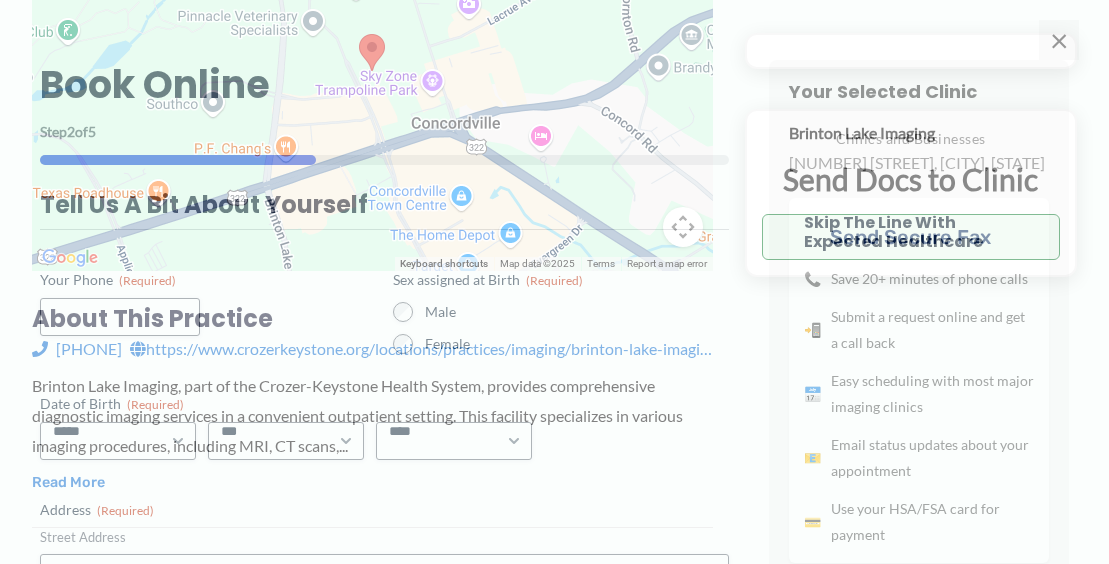scroll, scrollTop: 417, scrollLeft: 0, axis: vertical 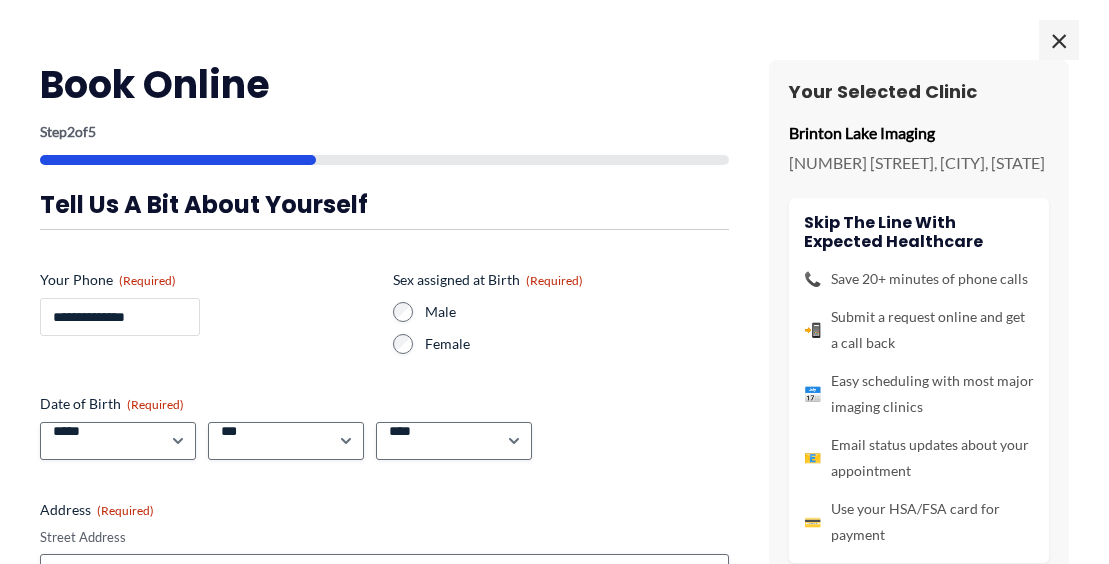 click on "**********" at bounding box center (120, 317) 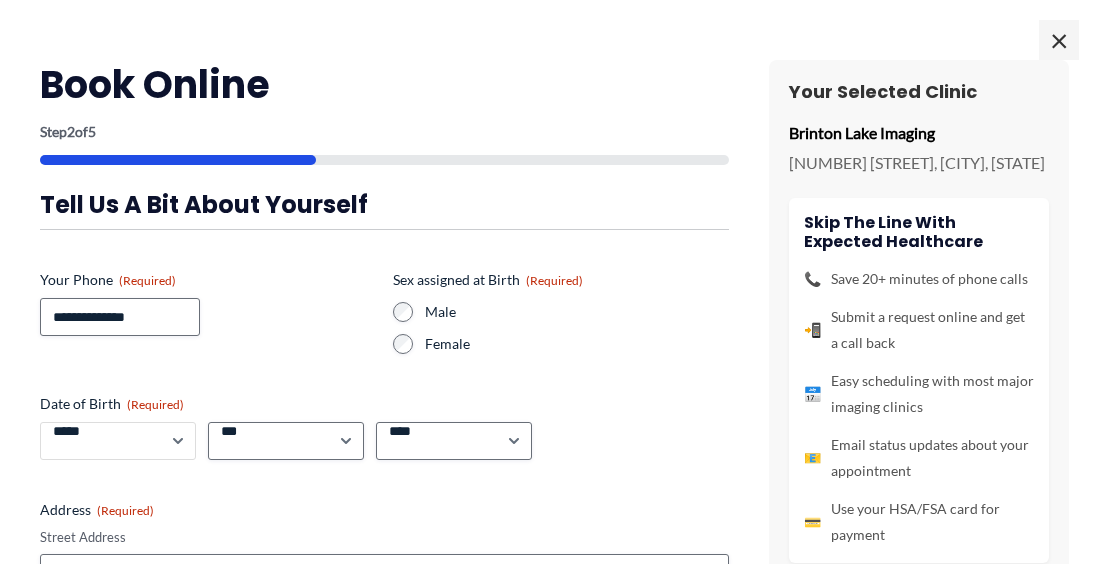 click on "***** * * * * * * * * * ** ** **" at bounding box center [118, 441] 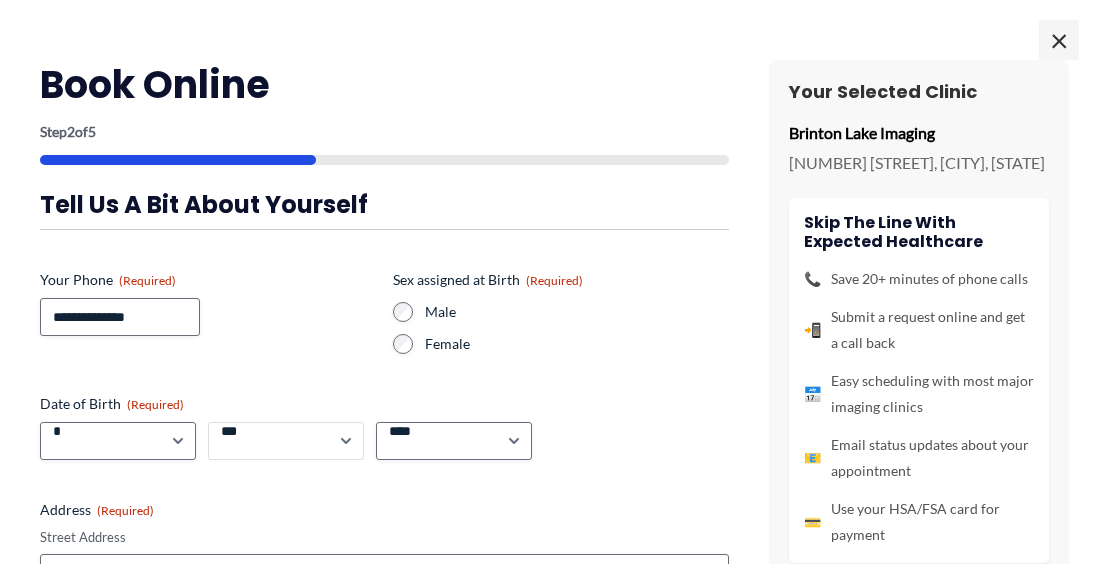 click on "*** * * * * * * * * * ** ** ** ** ** ** ** ** ** ** ** ** ** ** ** ** ** ** ** ** ** **" at bounding box center (286, 441) 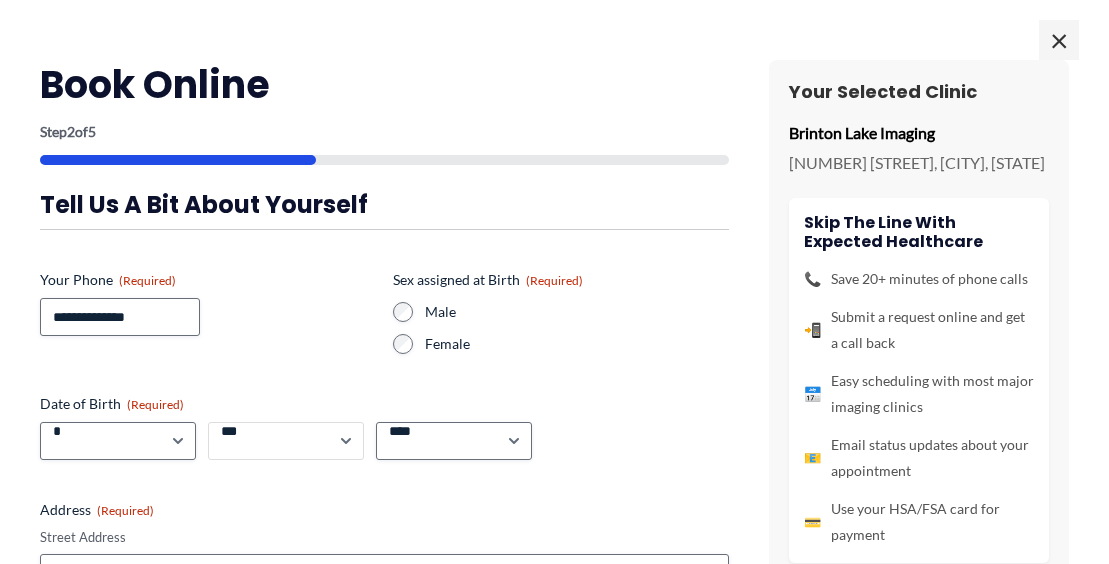 select on "**" 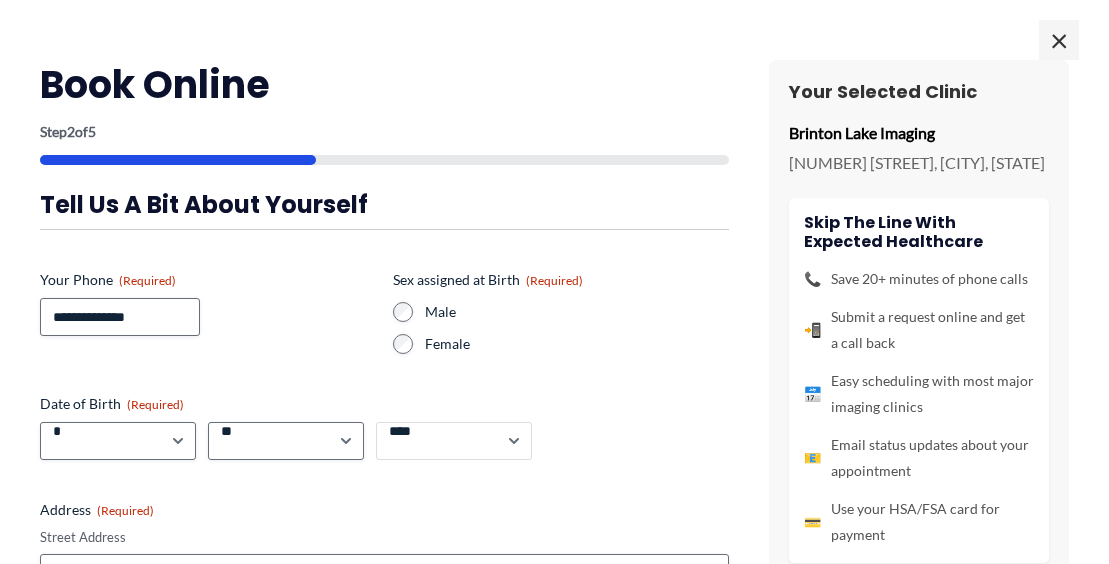 click on "**** **** **** **** **** **** **** **** **** **** **** **** **** **** **** **** **** **** **** **** **** **** **** **** **** **** **** **** **** **** **** **** **** **** **** **** **** **** **** **** **** **** **** **** **** **** **** **** **** **** **** **** **** **** **** **** **** **** **** **** **** **** **** **** **** **** **** **** **** **** **** **** **** **** **** **** **** **** **** **** **** **** **** **** **** **** **** **** **** **** **** **** **** **** **** **** **** **** **** **** **** **** **** **** **** **** **** ****" at bounding box center (454, 441) 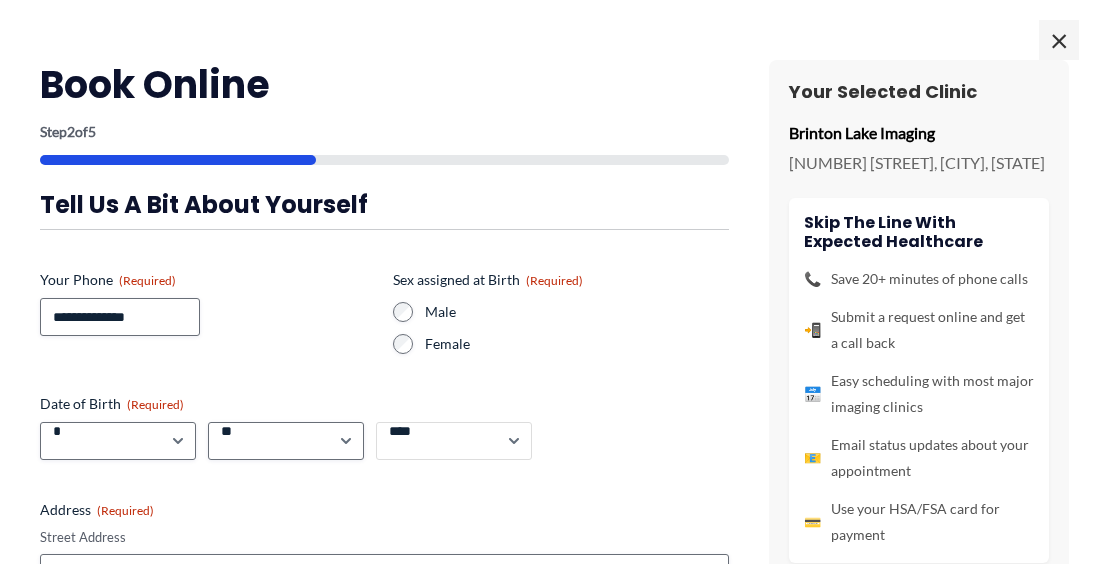 select on "****" 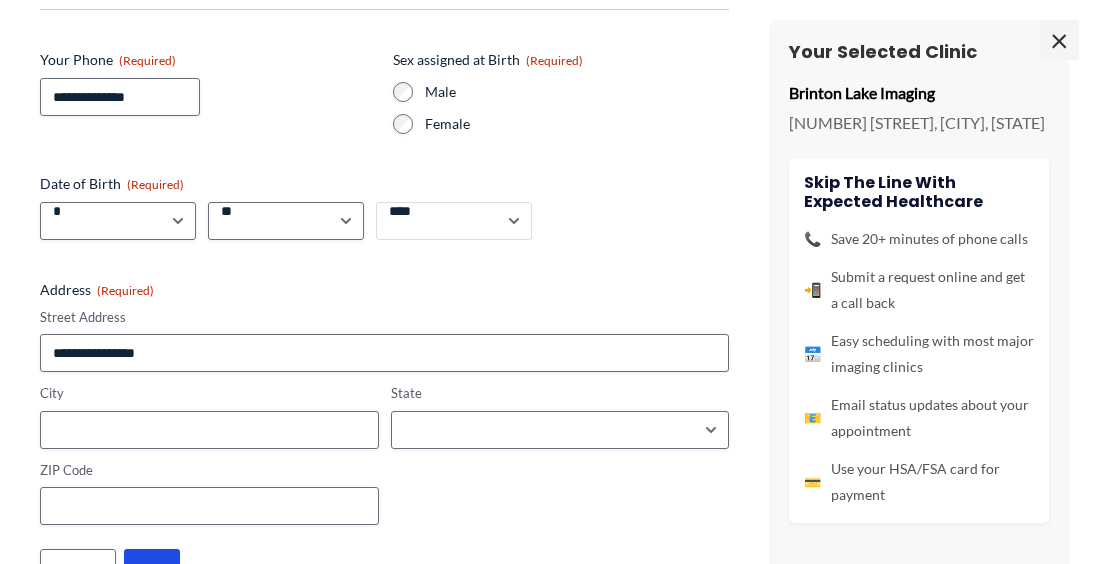 scroll, scrollTop: 247, scrollLeft: 0, axis: vertical 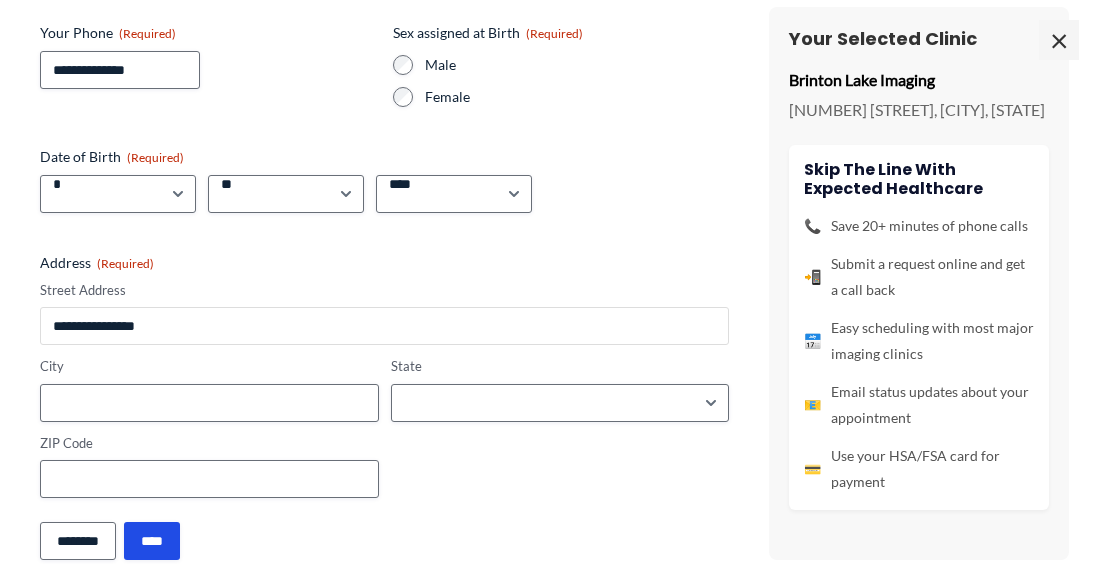 click on "Street Address" at bounding box center [384, 326] 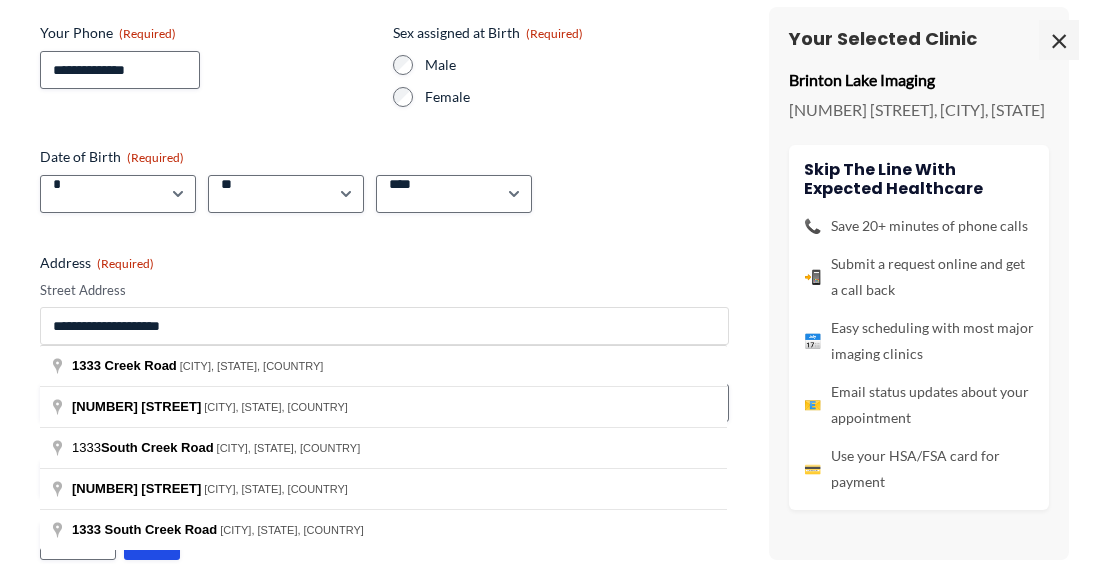 type on "**********" 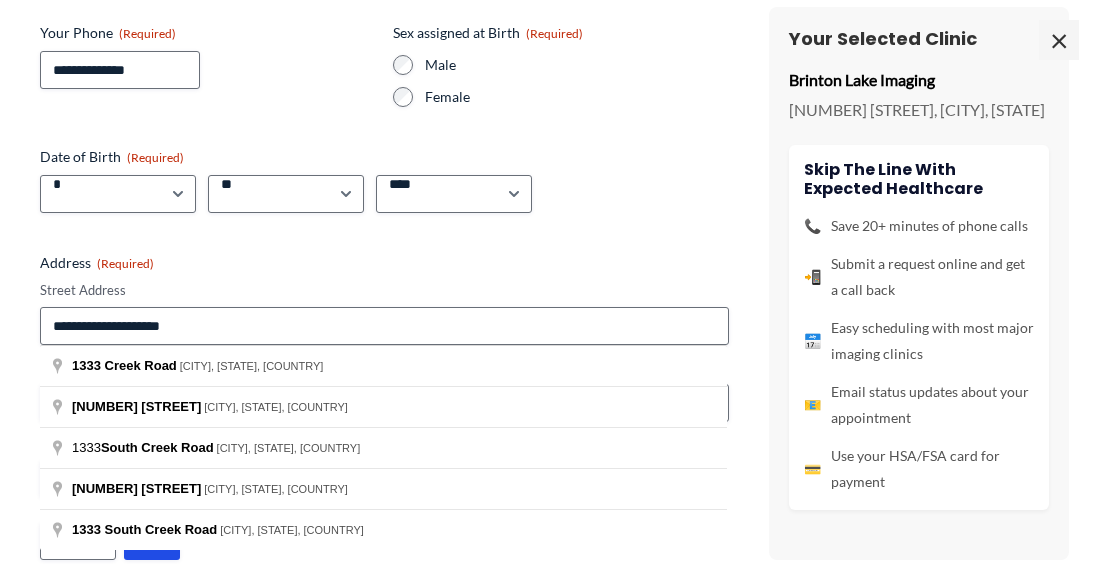 click on "**********" at bounding box center (384, 376) 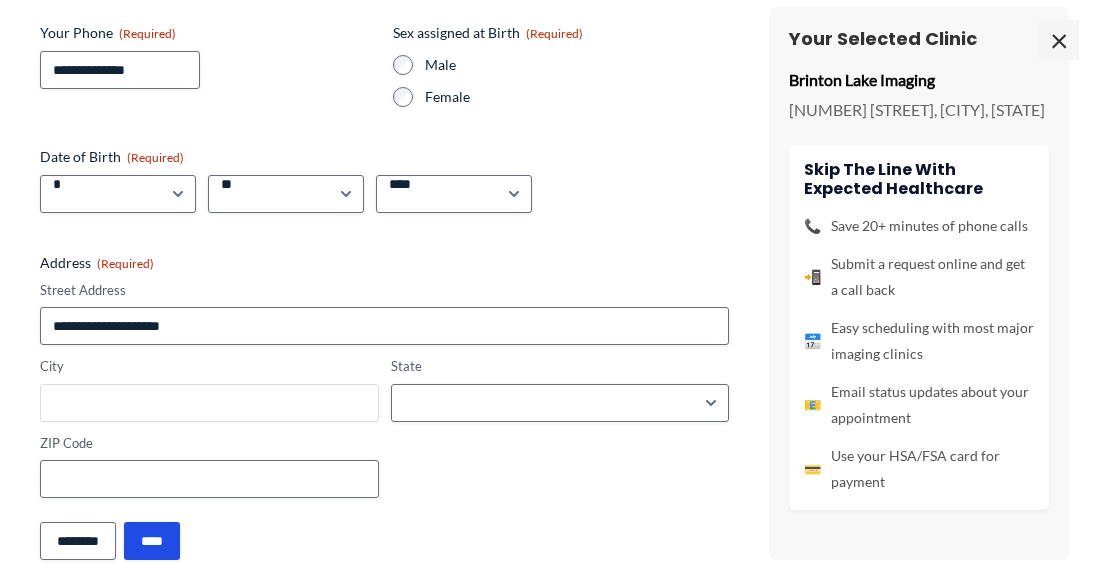 click on "City" at bounding box center [209, 403] 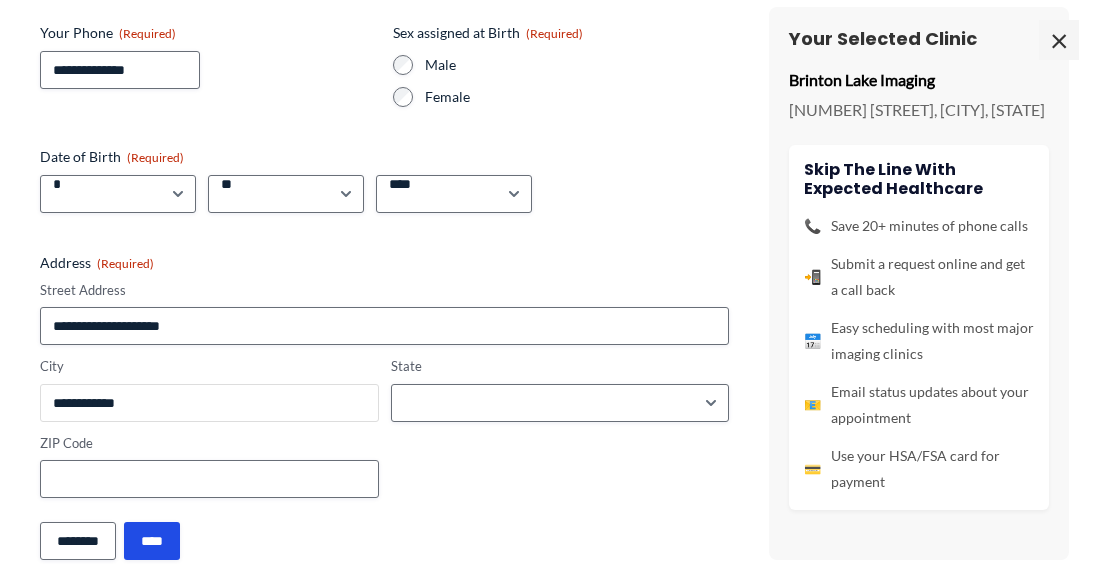 type on "**********" 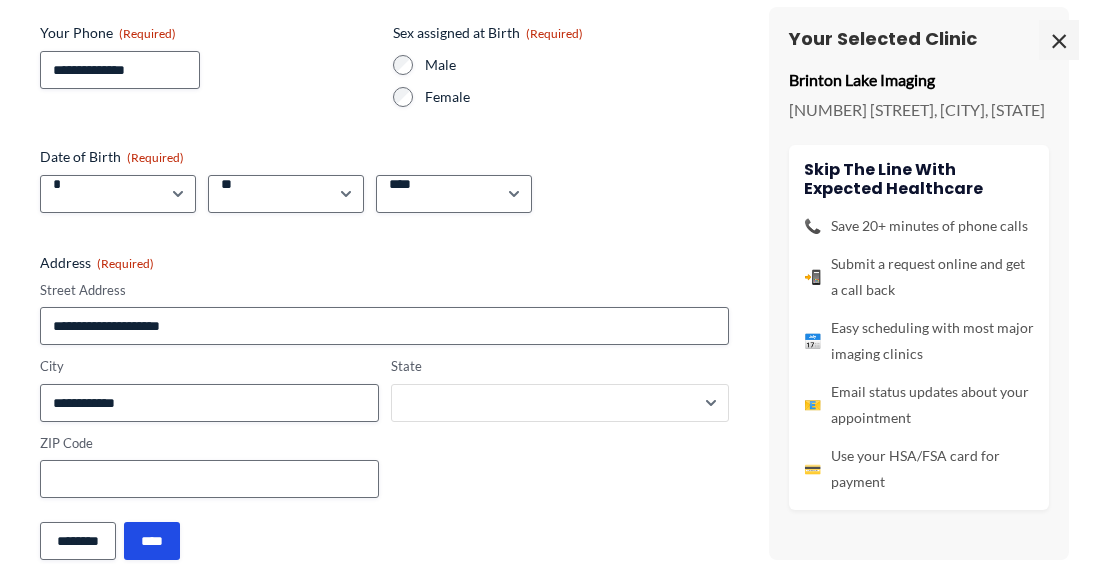 click on "**********" at bounding box center [560, 403] 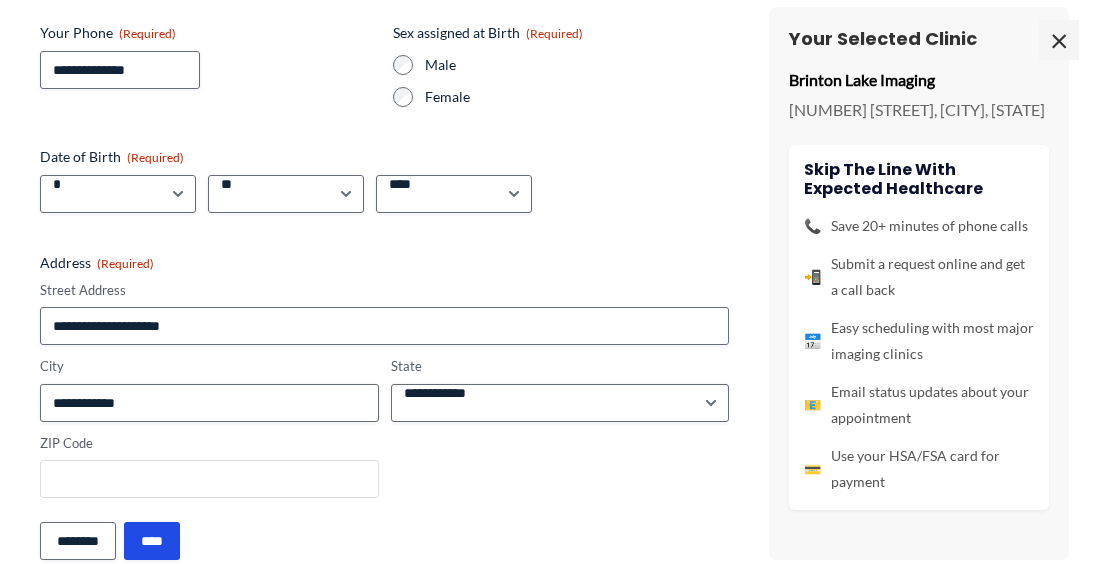 click on "ZIP Code" at bounding box center [209, 479] 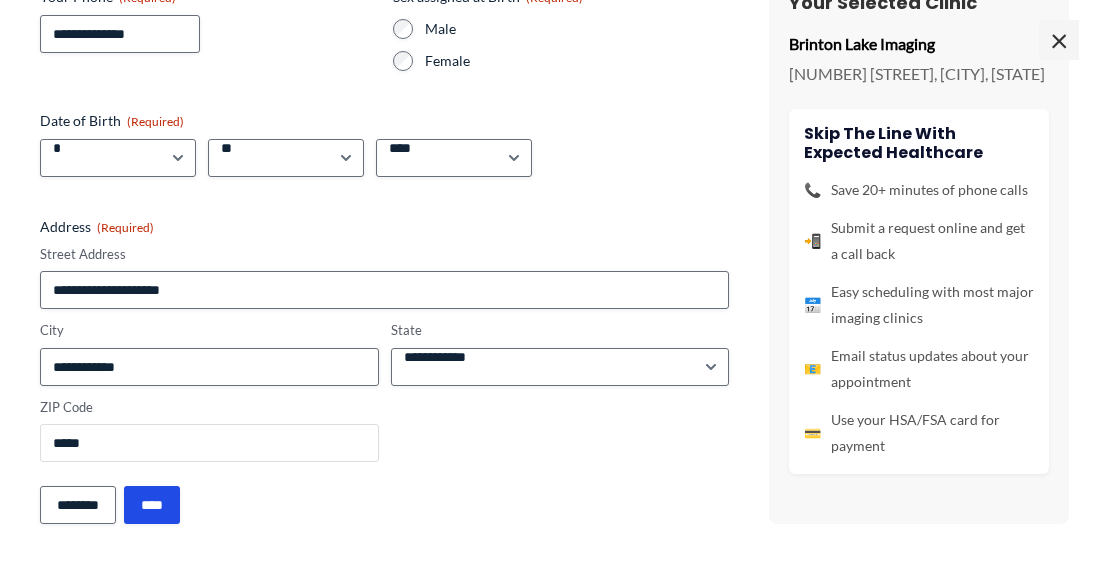 scroll, scrollTop: 279, scrollLeft: 0, axis: vertical 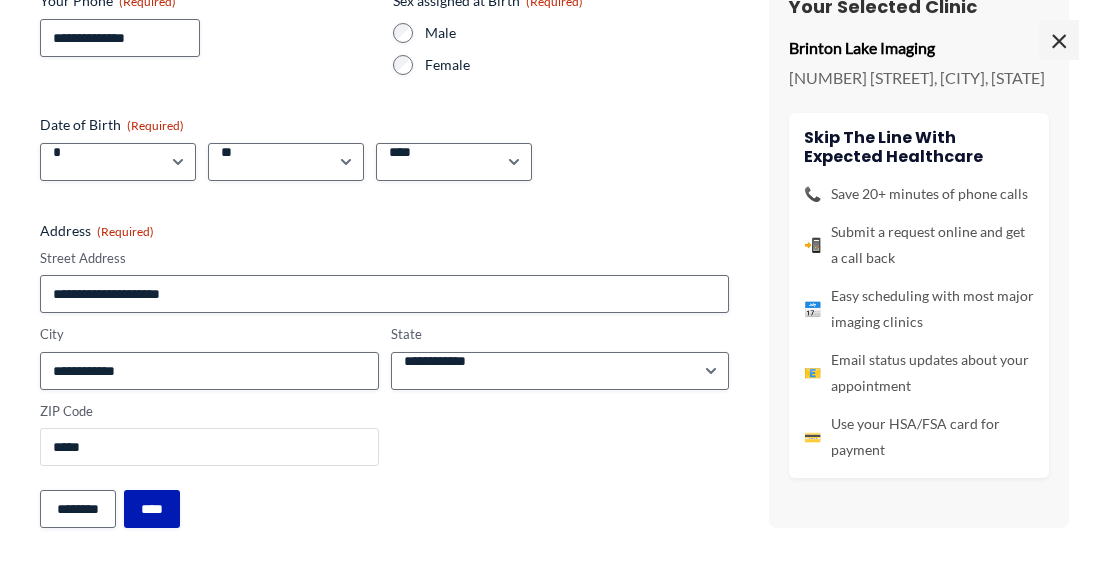 type on "*****" 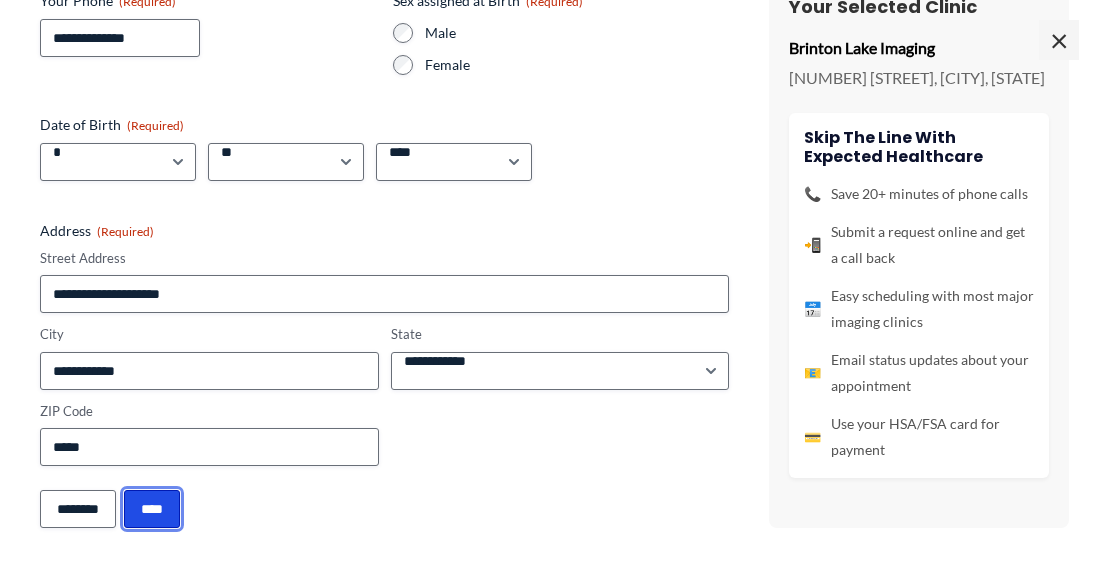 click on "****" at bounding box center [152, 509] 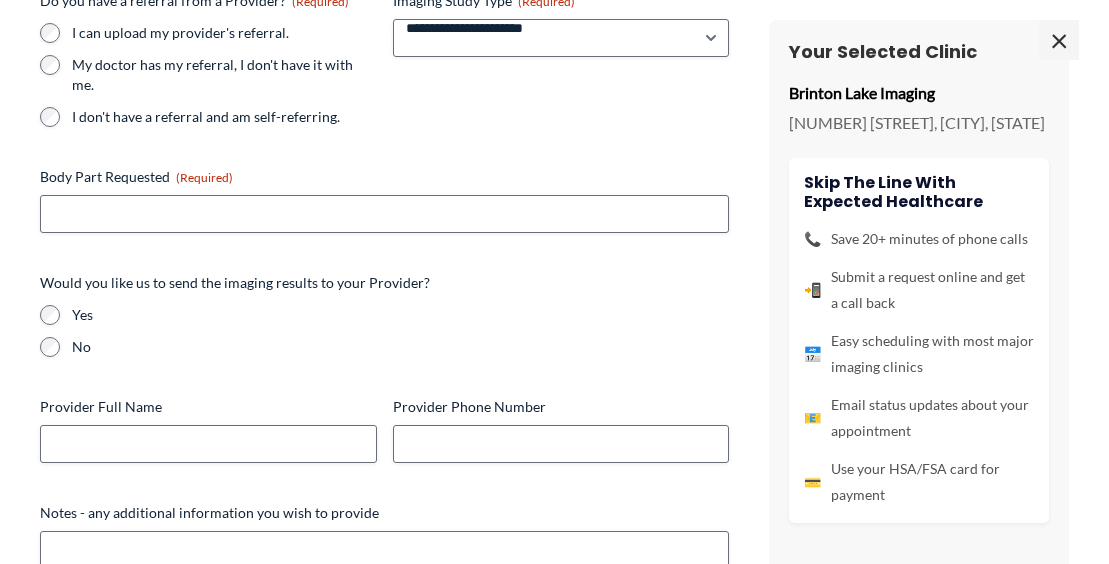 scroll, scrollTop: 97, scrollLeft: 0, axis: vertical 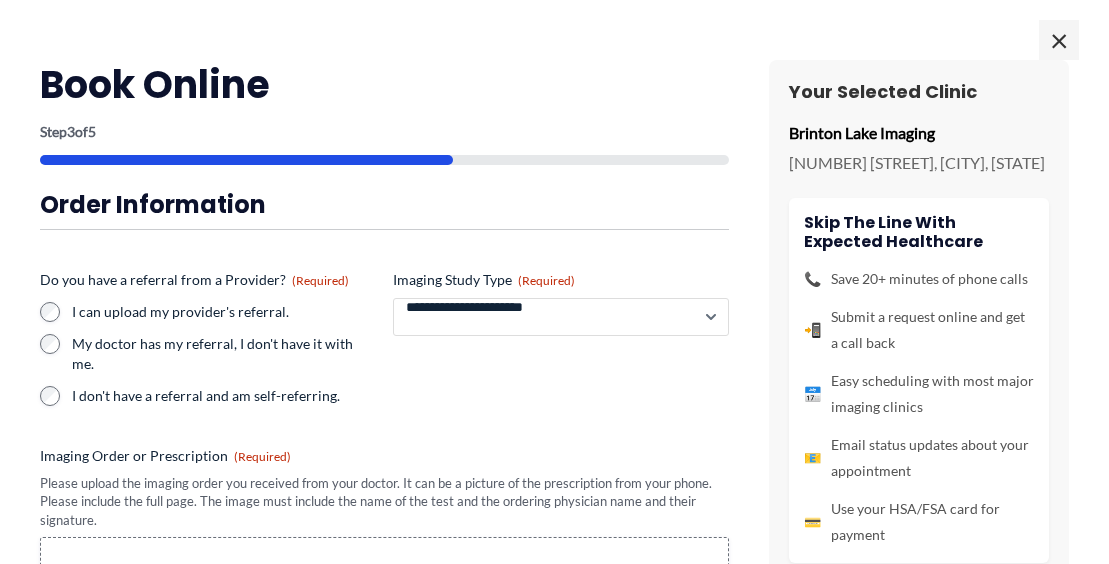 click on "**********" at bounding box center (561, 317) 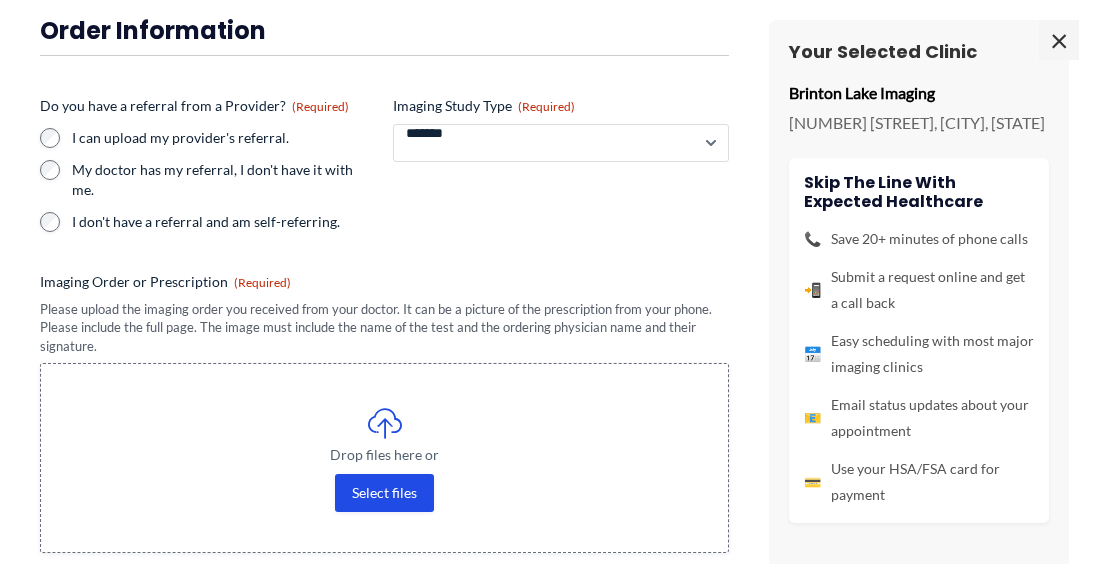 scroll, scrollTop: 176, scrollLeft: 0, axis: vertical 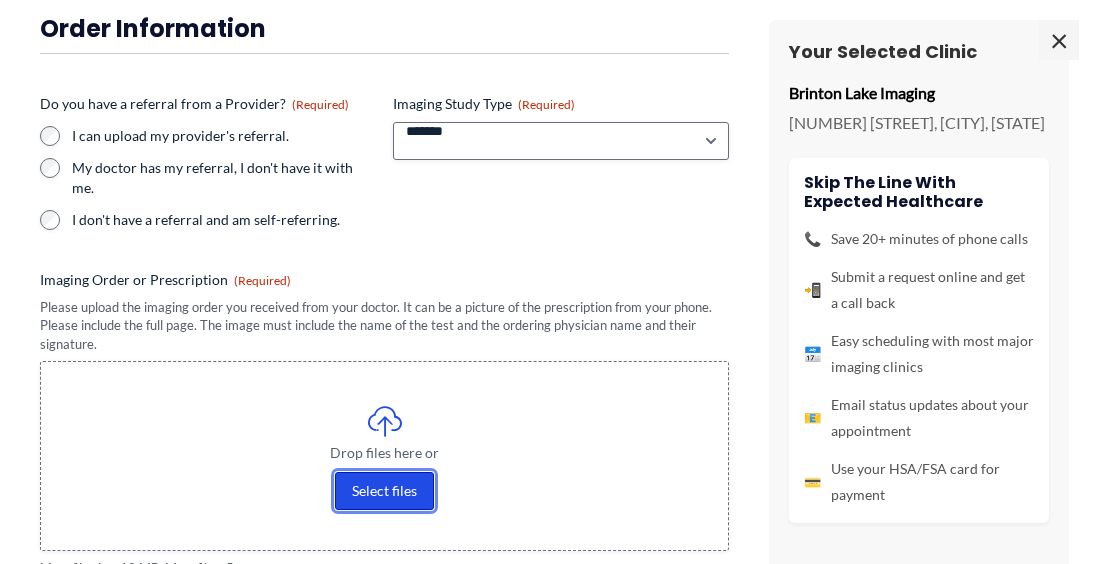 click on "Select files" at bounding box center (384, 491) 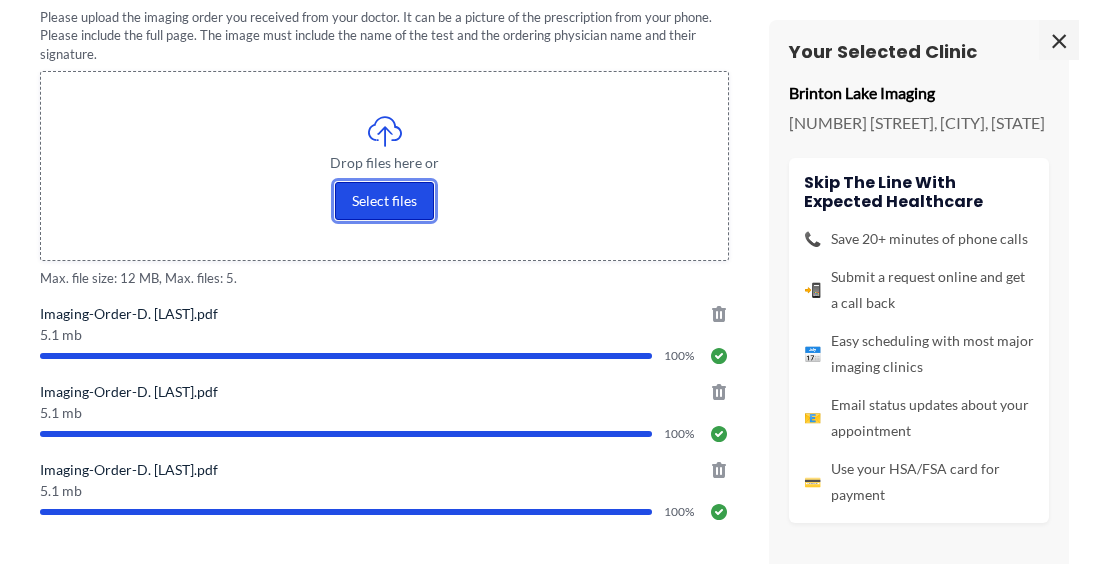 scroll, scrollTop: 494, scrollLeft: 0, axis: vertical 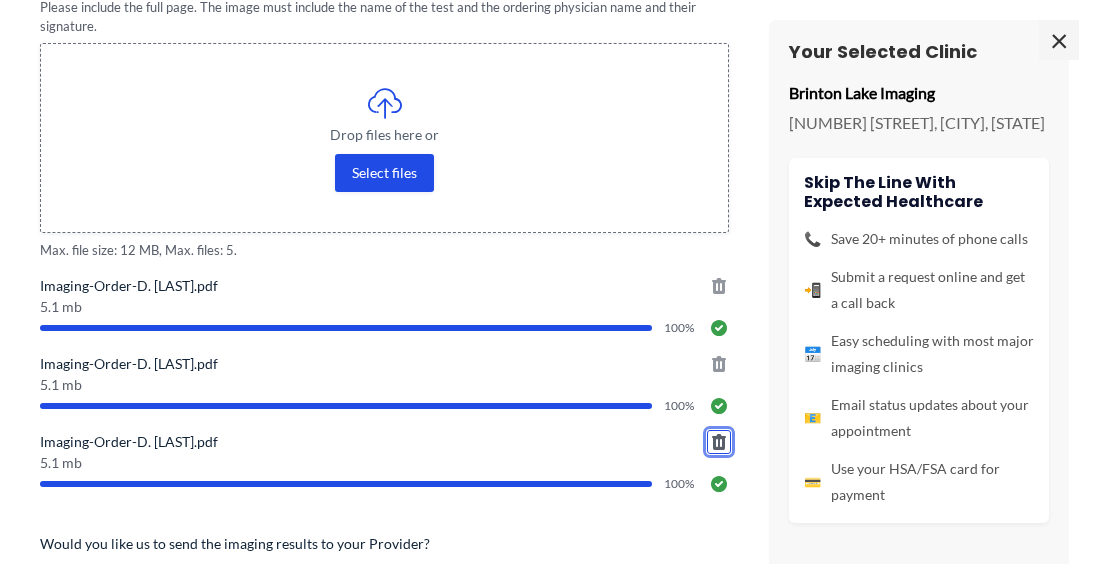 click at bounding box center [719, 442] 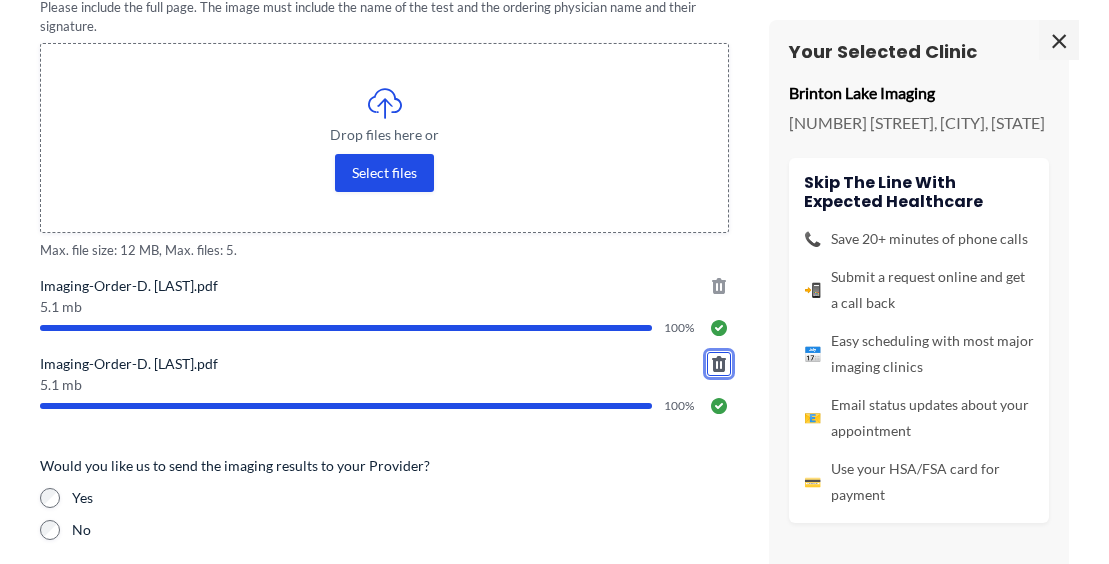 click at bounding box center [719, 364] 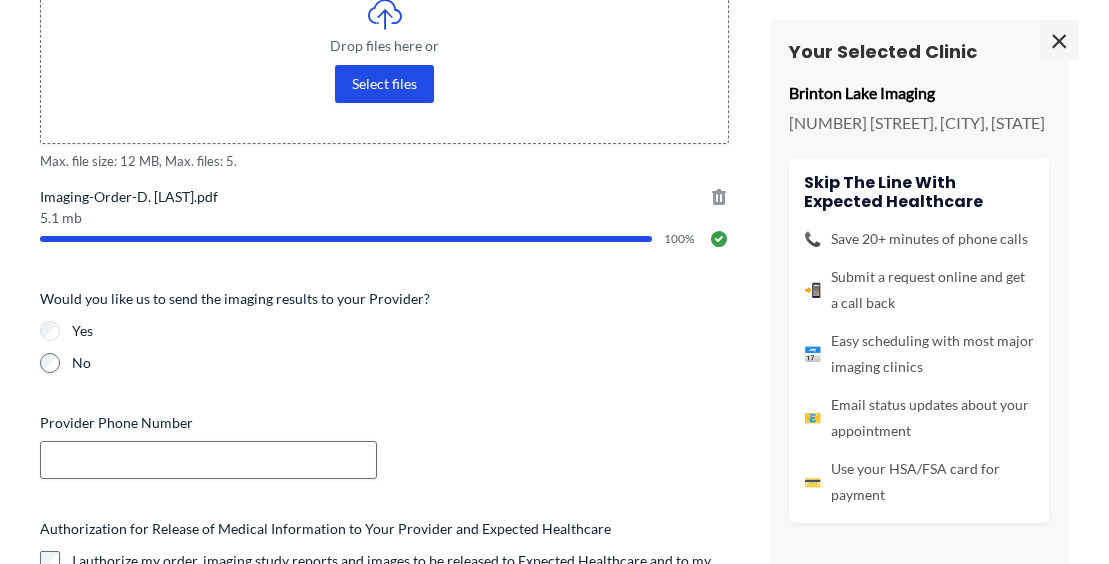 scroll, scrollTop: 589, scrollLeft: 0, axis: vertical 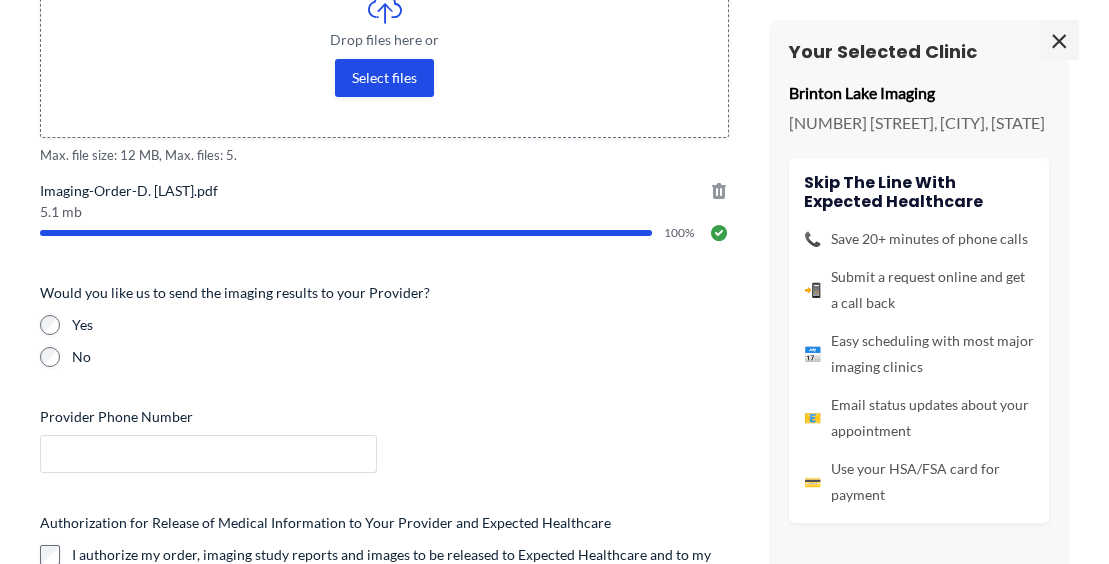 type on "**********" 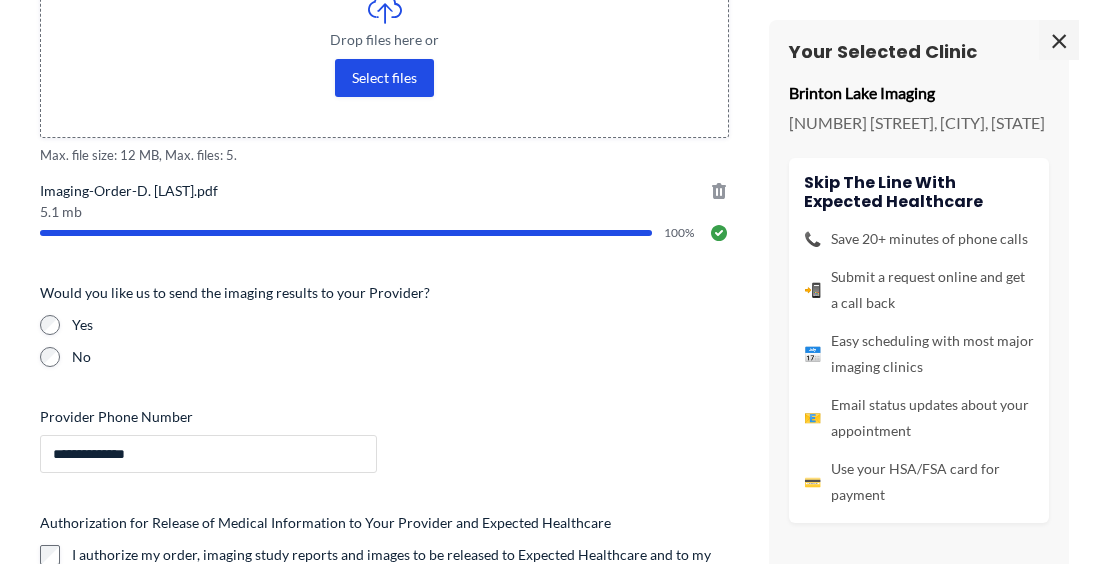 click on "**********" at bounding box center (208, 454) 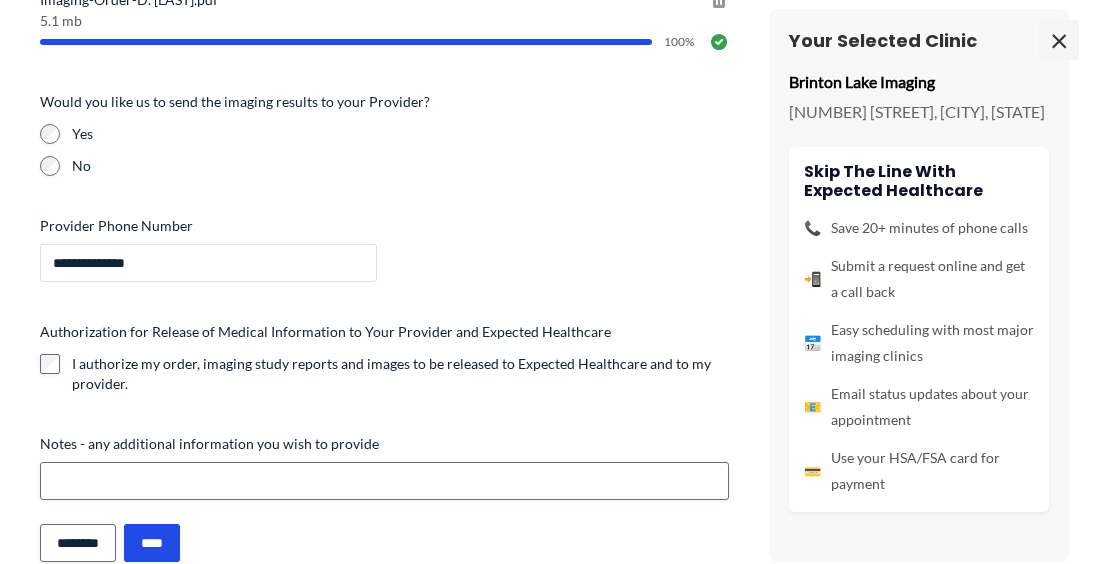 scroll, scrollTop: 781, scrollLeft: 0, axis: vertical 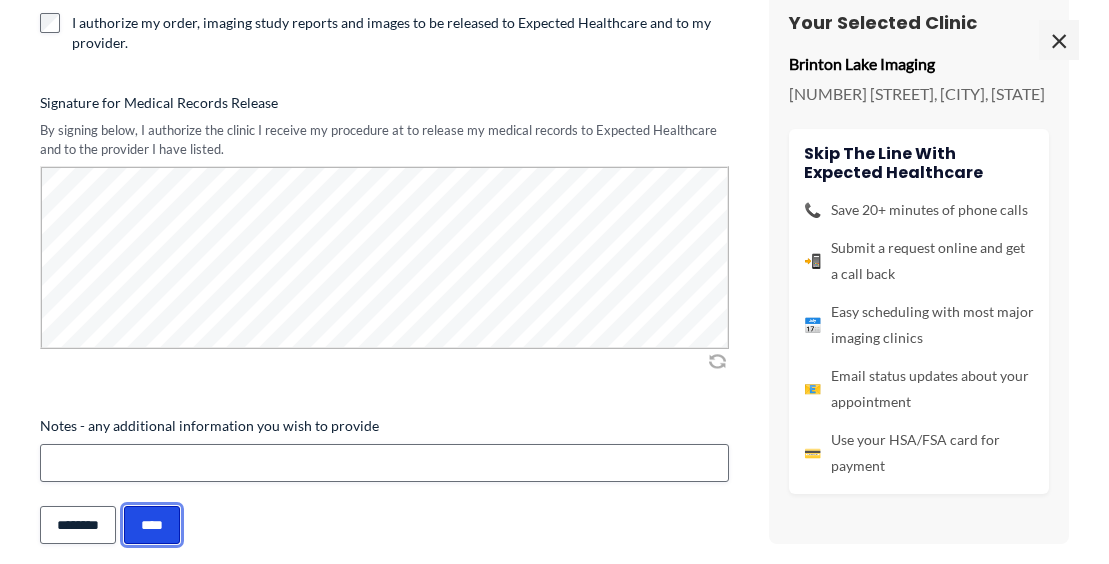 click on "****" at bounding box center [152, 525] 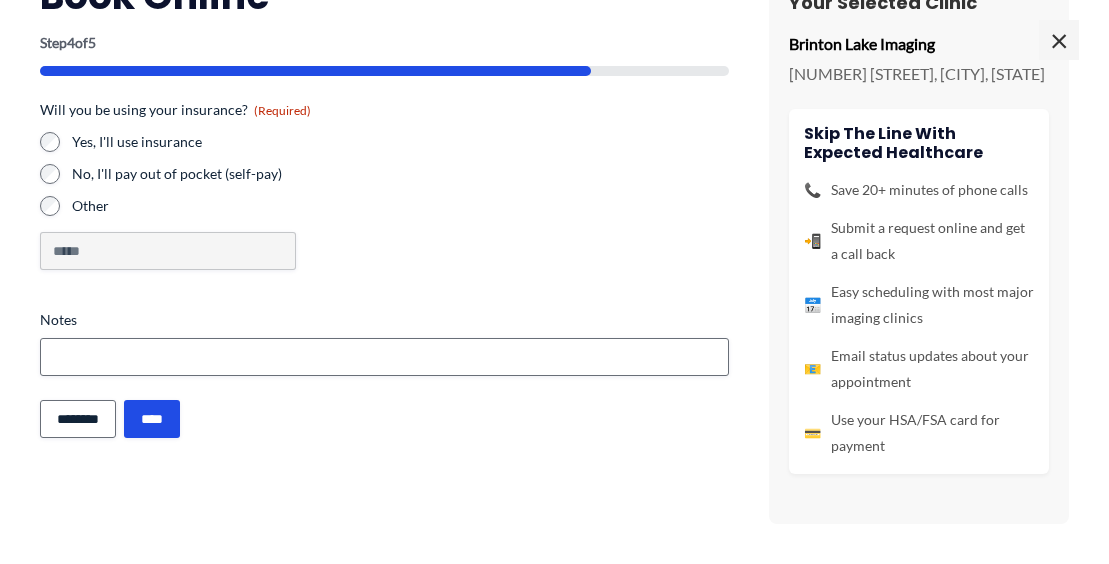 scroll, scrollTop: 49, scrollLeft: 0, axis: vertical 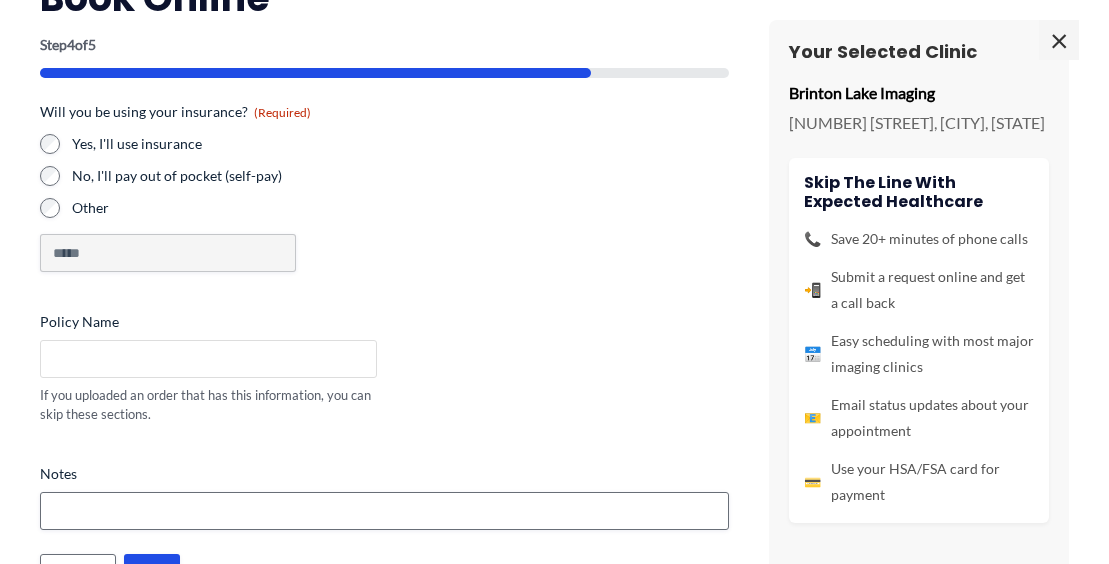 click on "Policy Name" at bounding box center (208, 359) 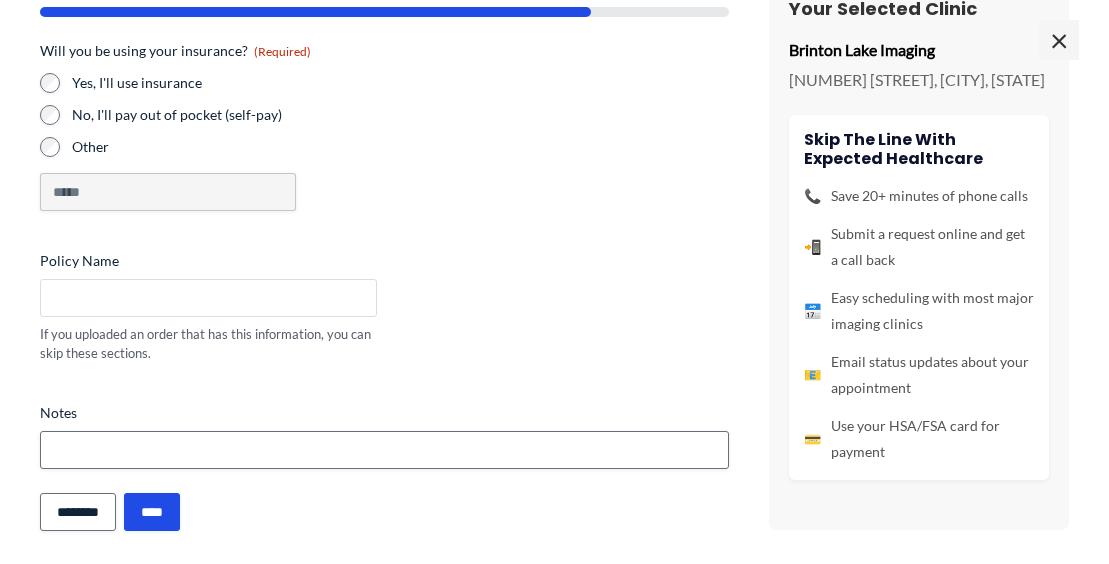 scroll, scrollTop: 154, scrollLeft: 0, axis: vertical 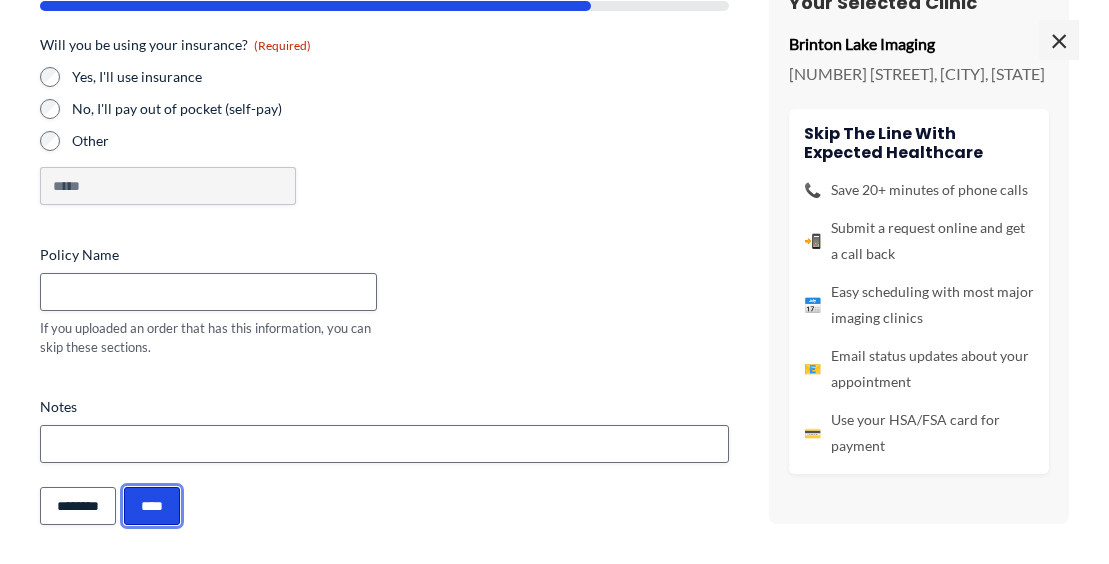 click on "****" at bounding box center (152, 506) 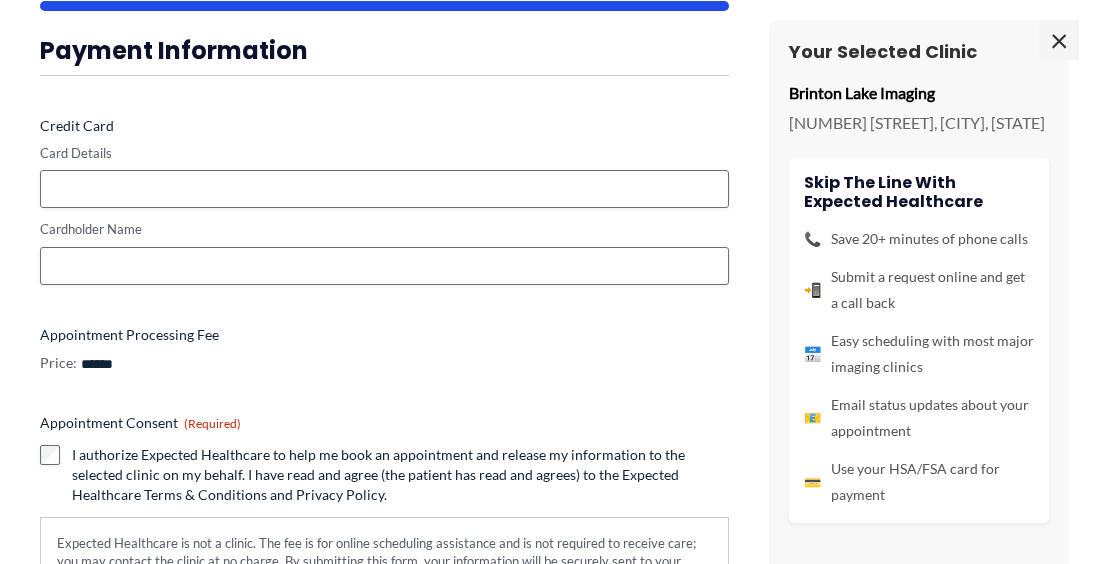 scroll, scrollTop: 0, scrollLeft: 0, axis: both 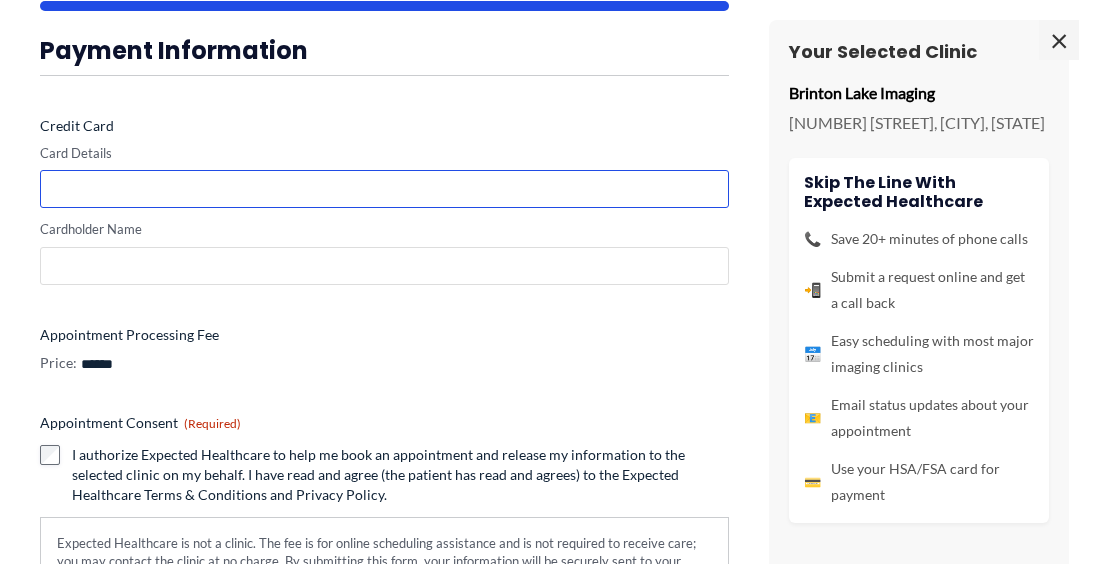 click on "Cardholder Name" at bounding box center [384, 266] 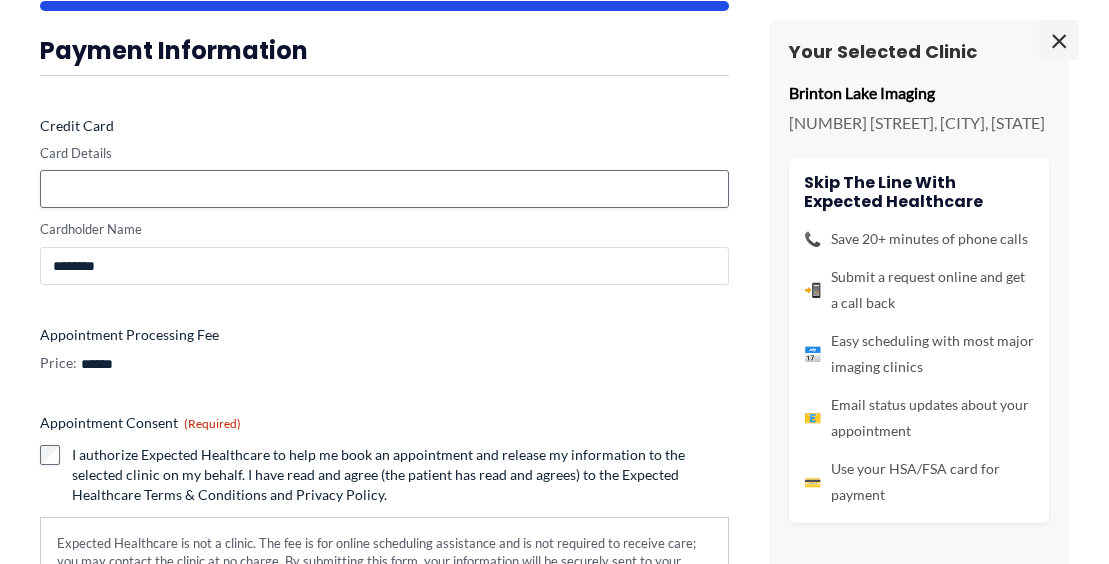 scroll, scrollTop: 298, scrollLeft: 0, axis: vertical 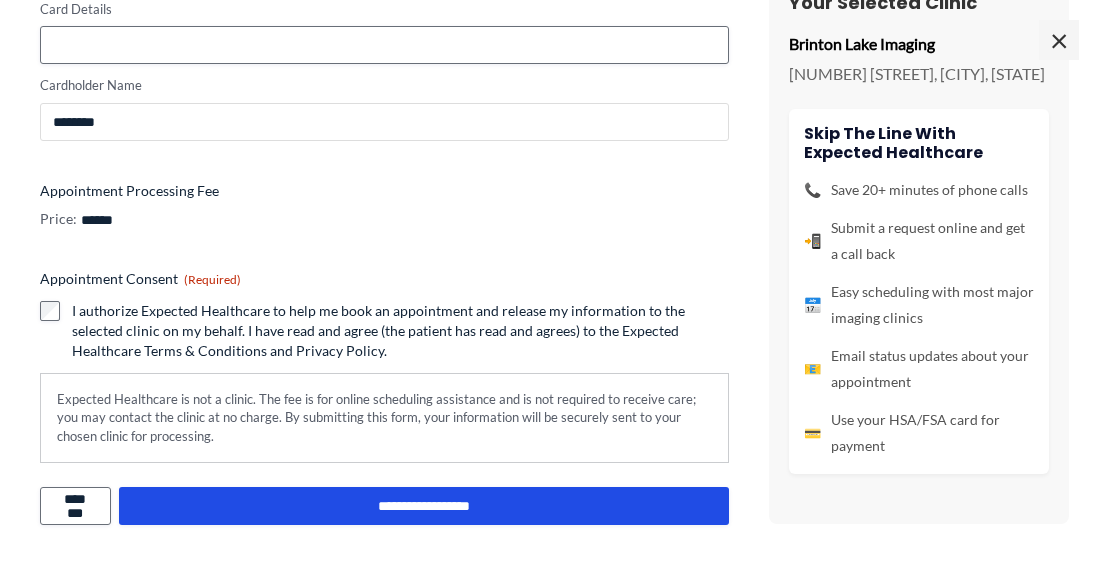 type on "********" 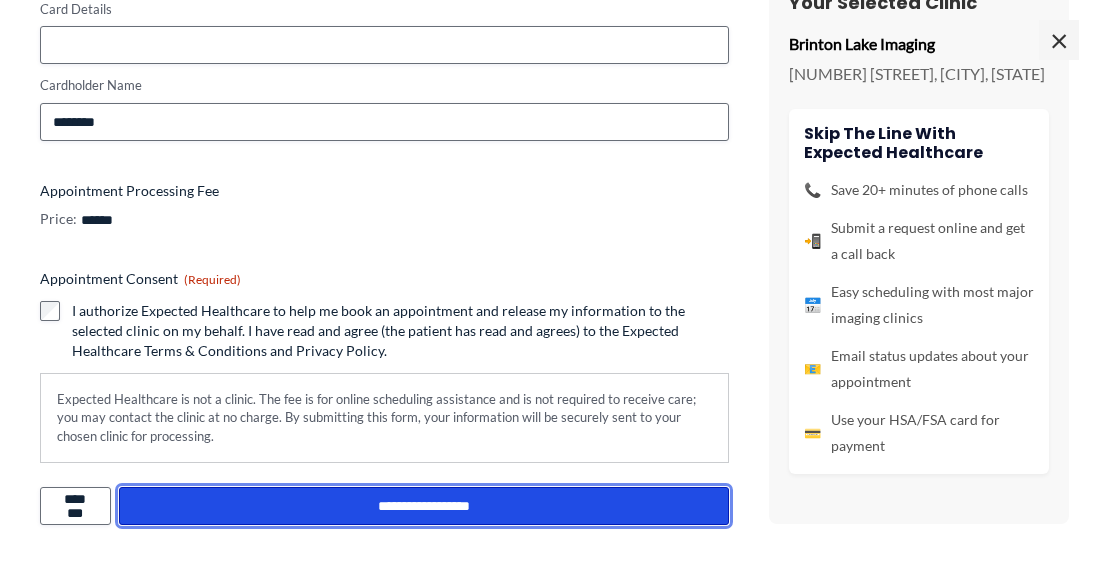 click on "**********" at bounding box center [424, 506] 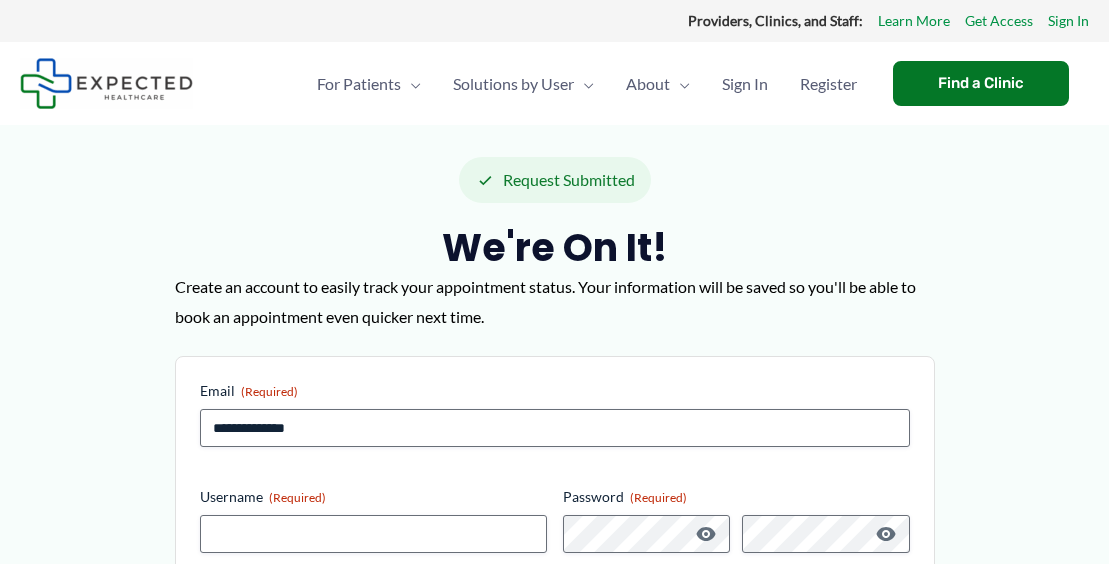 scroll, scrollTop: 0, scrollLeft: 0, axis: both 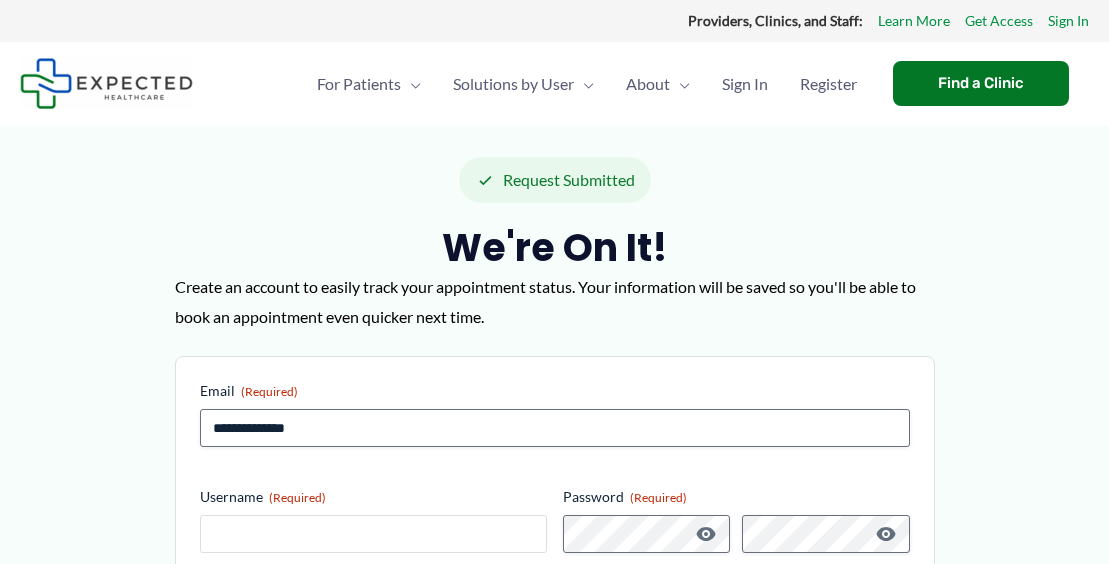 click on "Username (Required)" at bounding box center (373, 534) 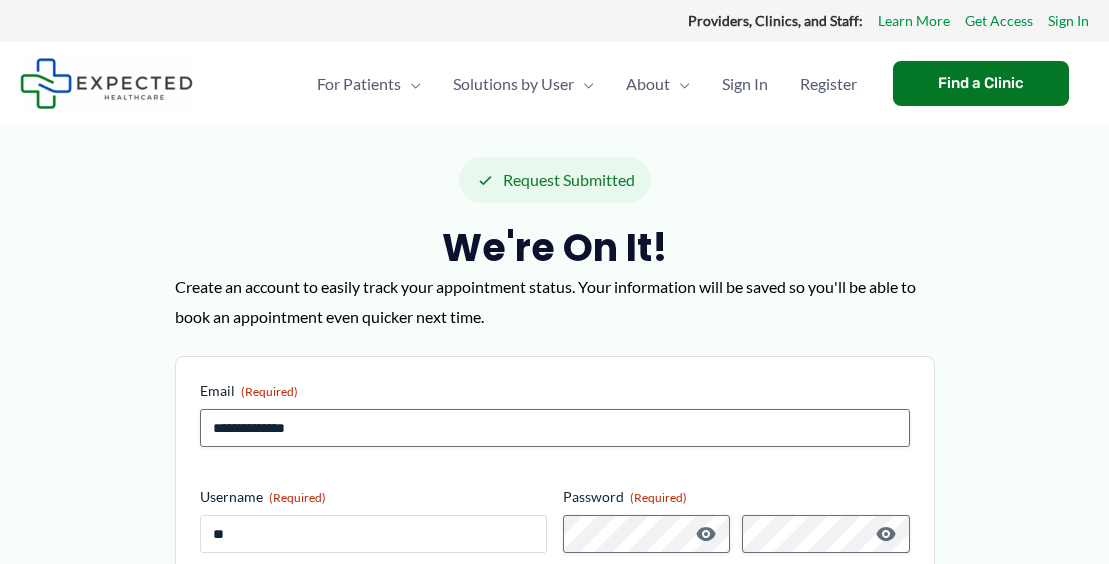 type on "*" 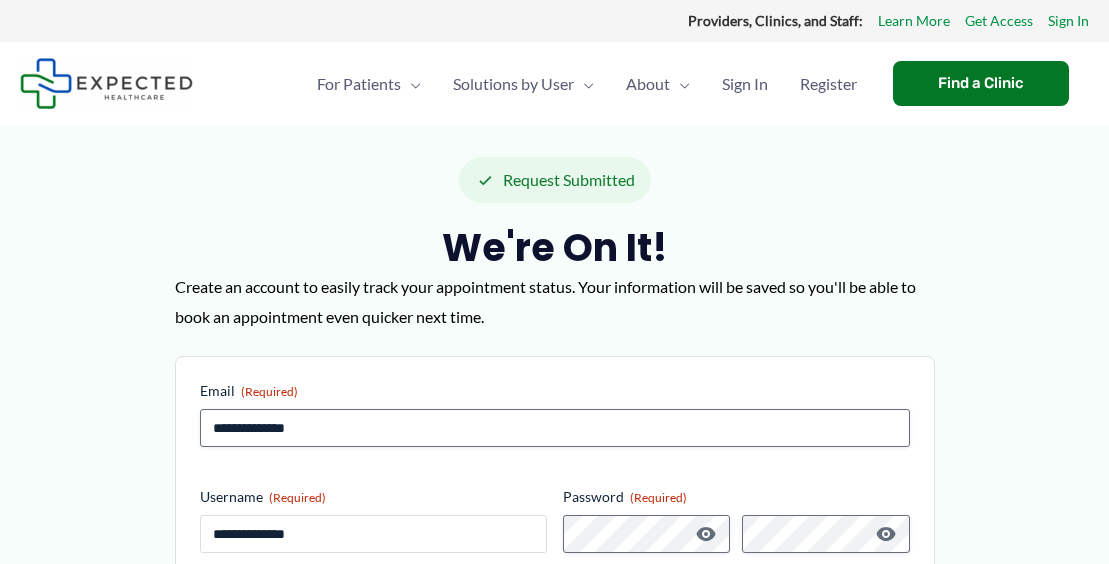 type on "**********" 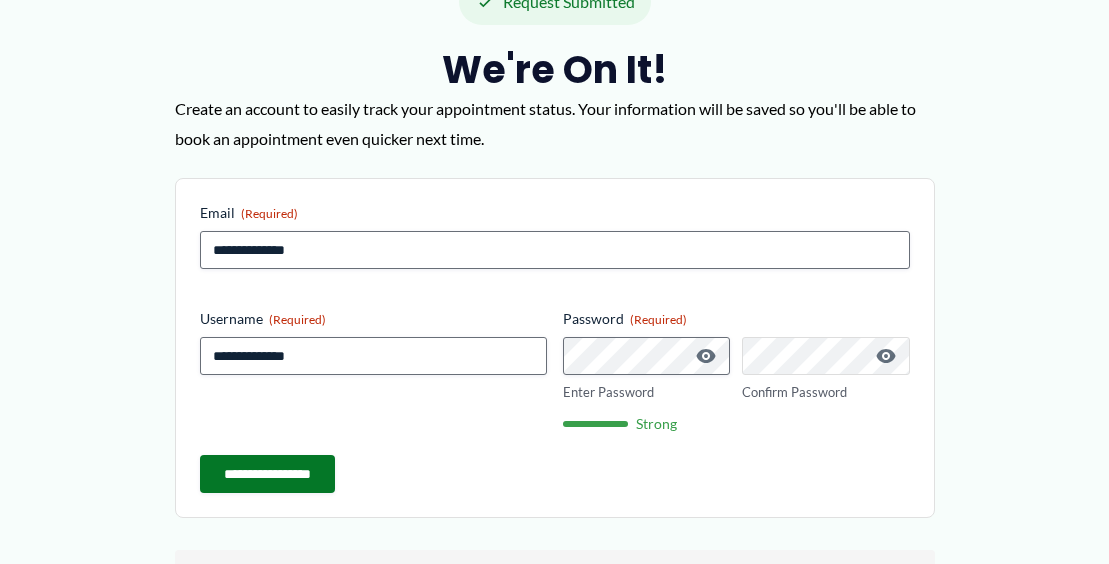 scroll, scrollTop: 179, scrollLeft: 0, axis: vertical 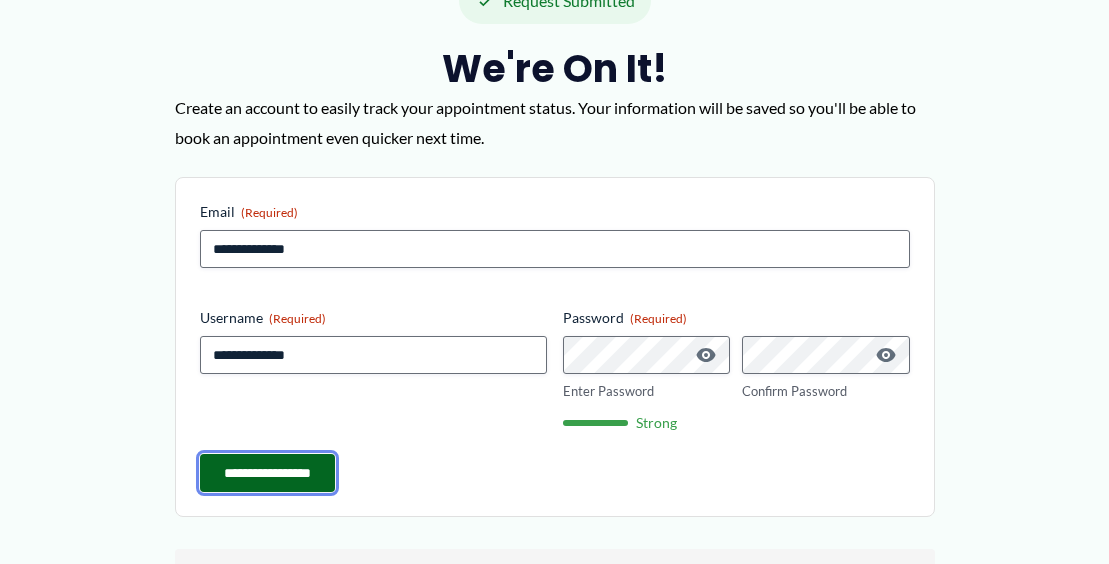click on "**********" at bounding box center [267, 473] 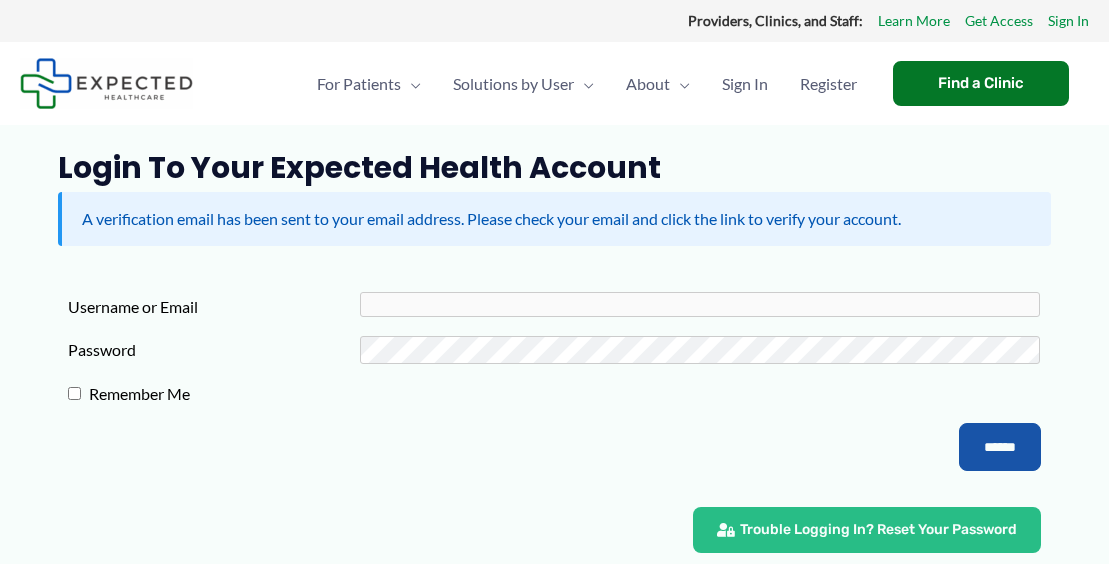 scroll, scrollTop: 0, scrollLeft: 0, axis: both 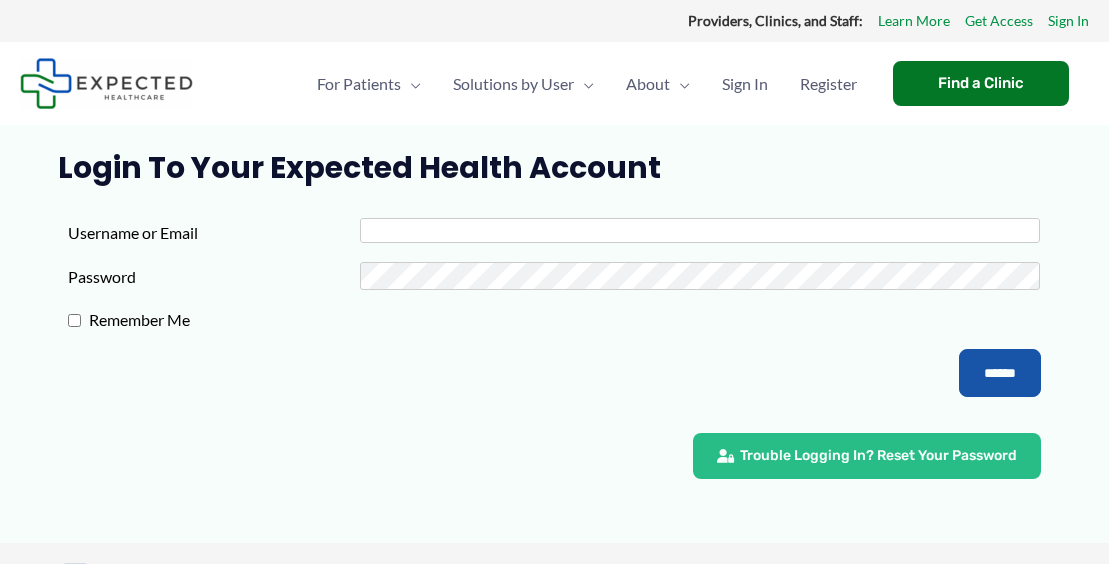 click on "Username or Email" at bounding box center (700, 230) 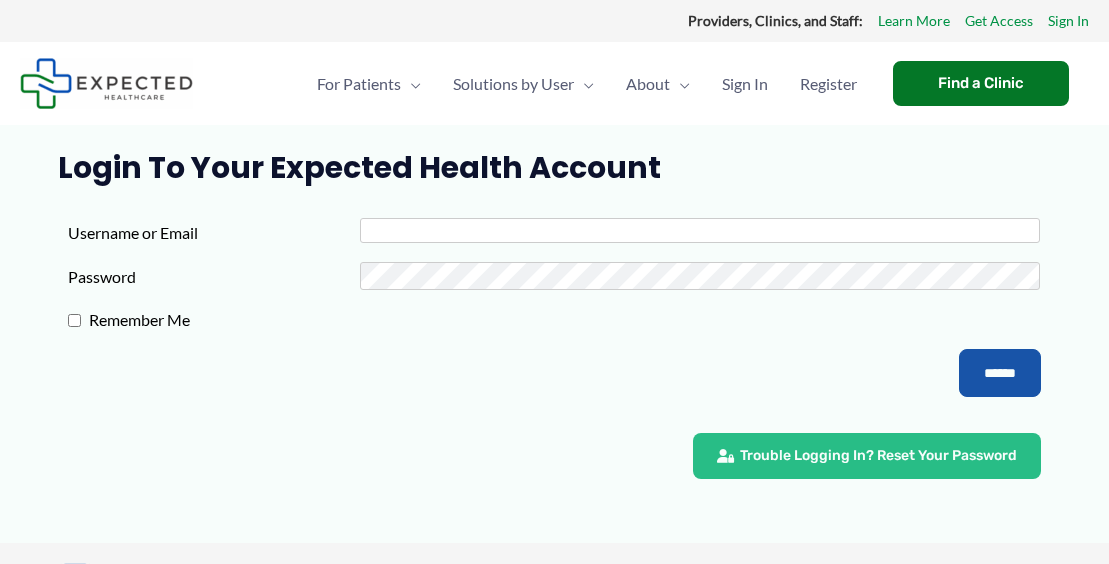 type on "**********" 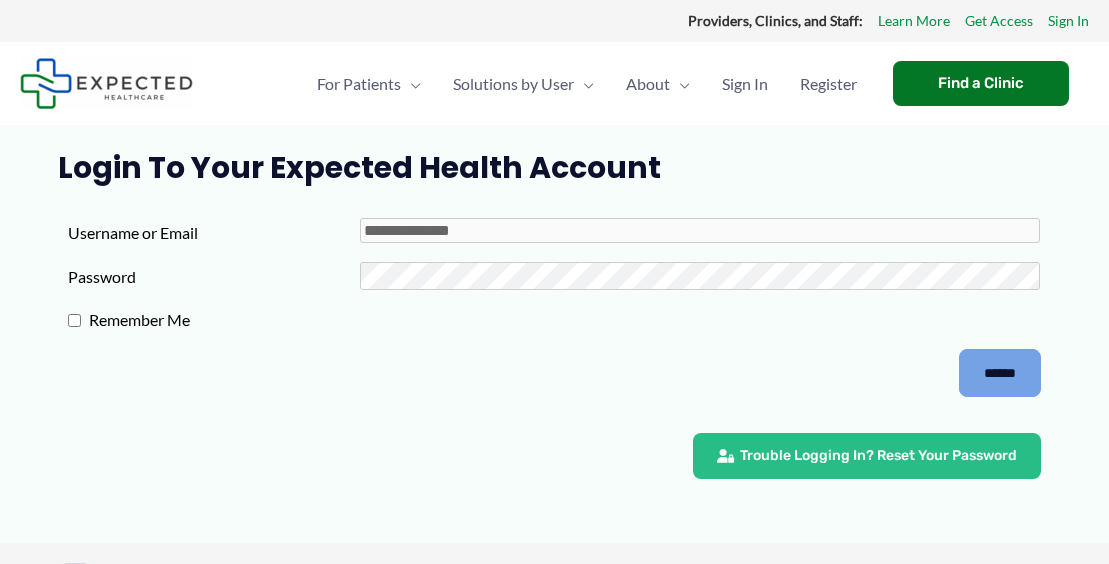 click on "******" at bounding box center [1000, 373] 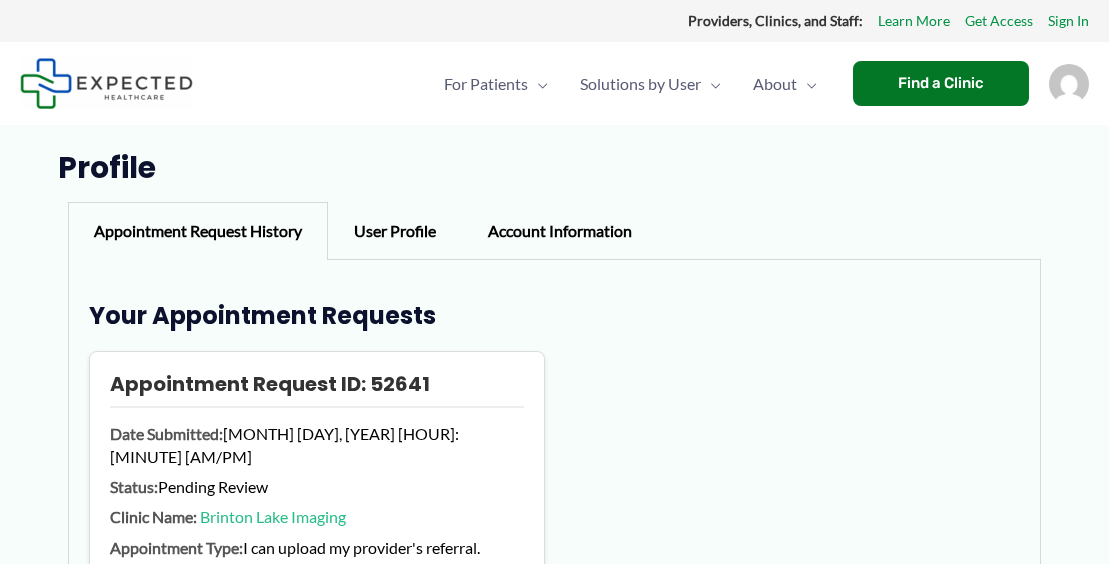 scroll, scrollTop: 0, scrollLeft: 0, axis: both 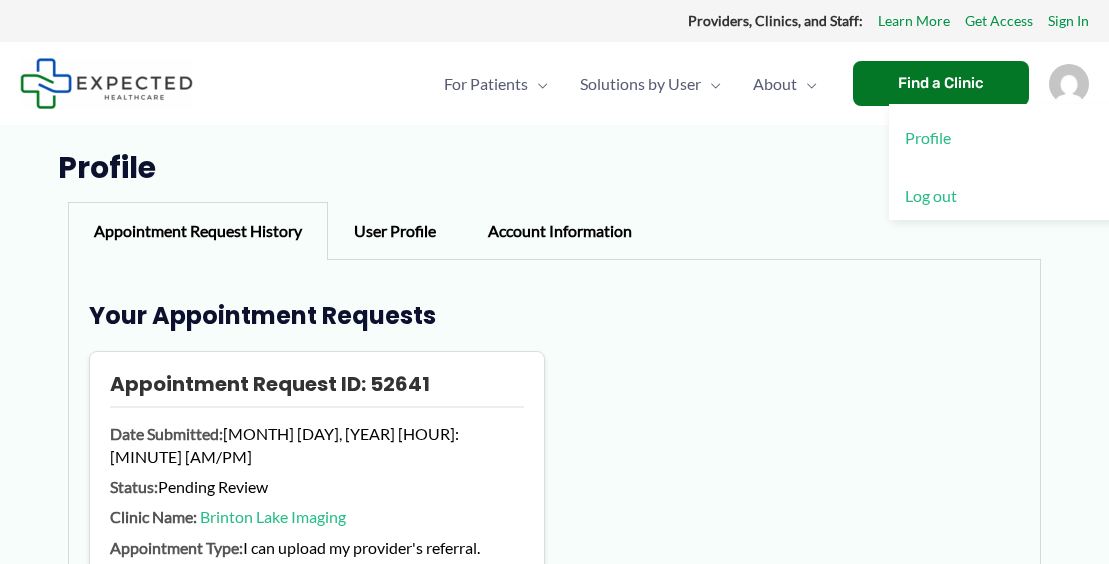 click on "Log out" at bounding box center [1009, 196] 